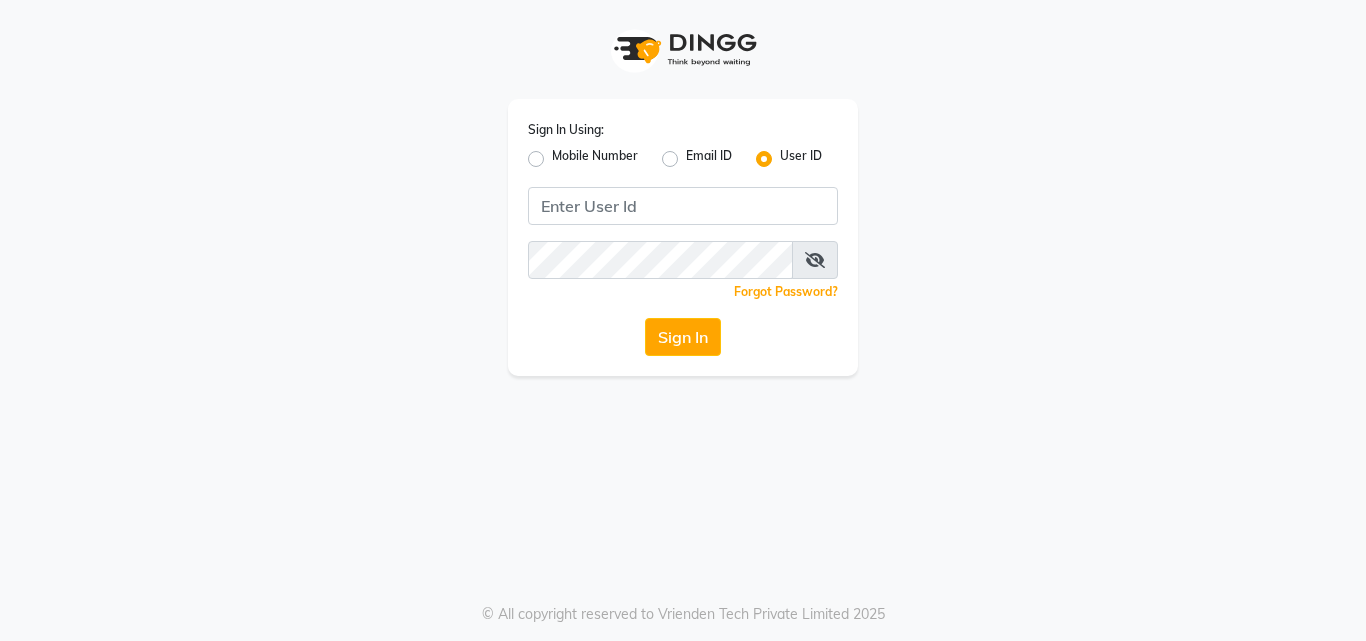 scroll, scrollTop: 0, scrollLeft: 0, axis: both 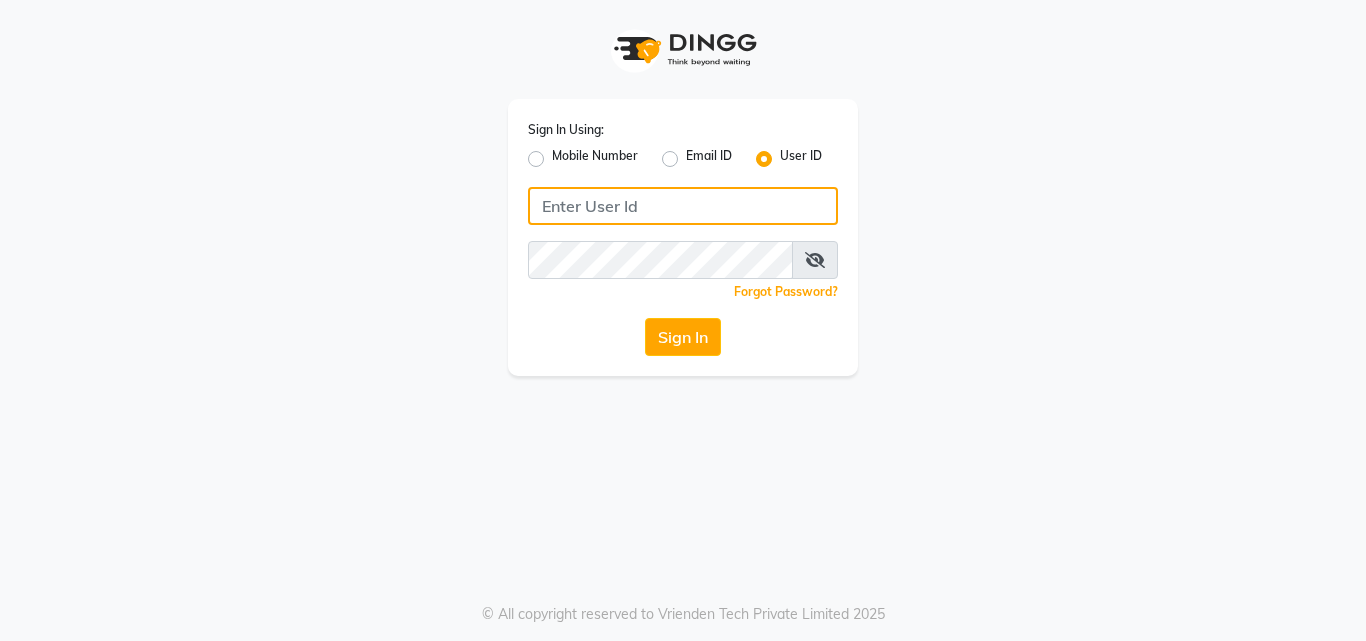 click 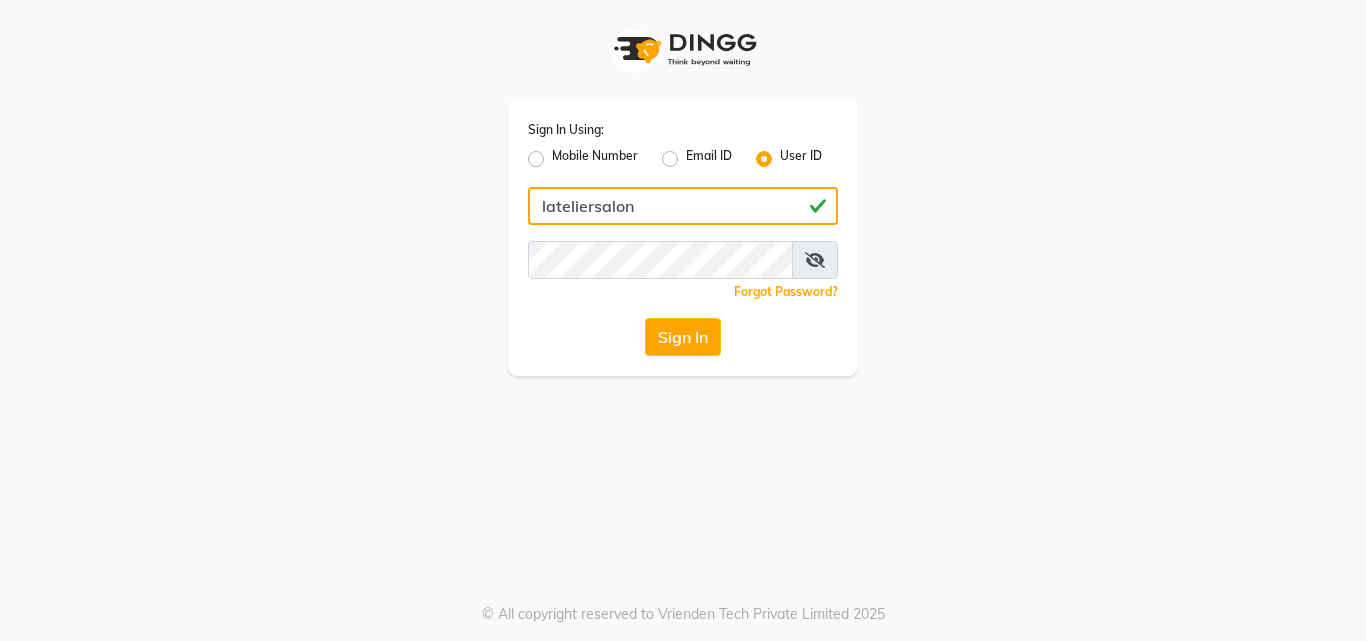 type on "lateliersalon" 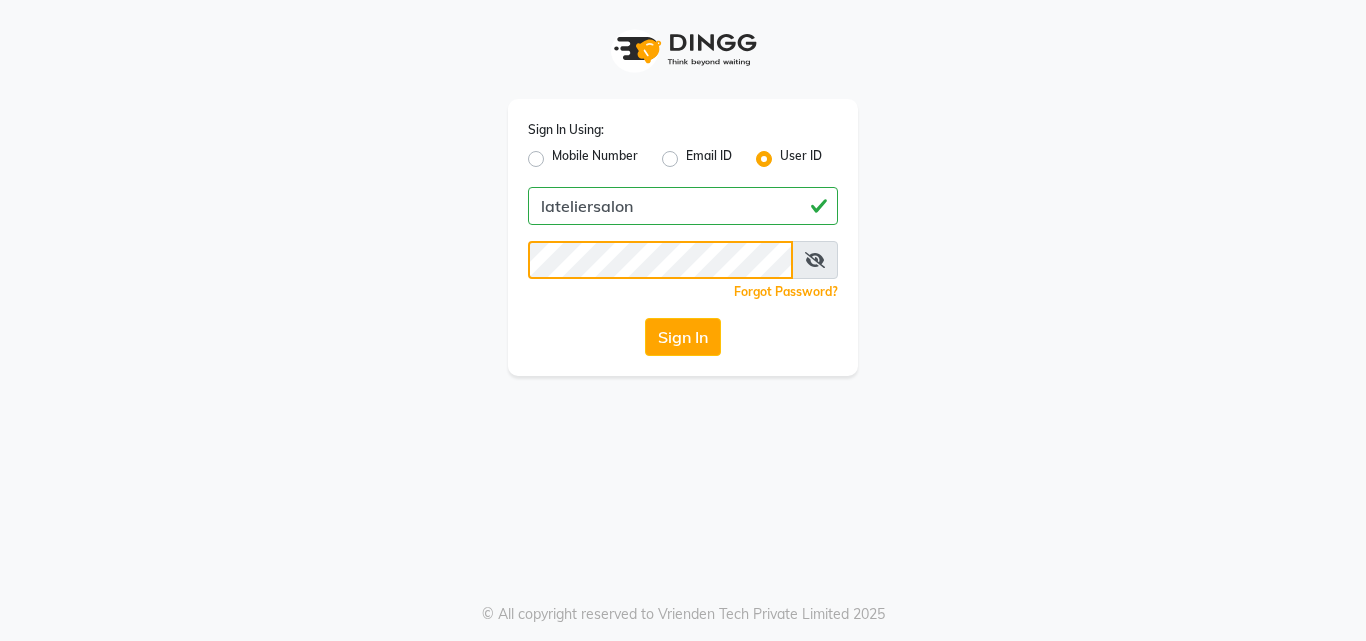 click on "Sign In" 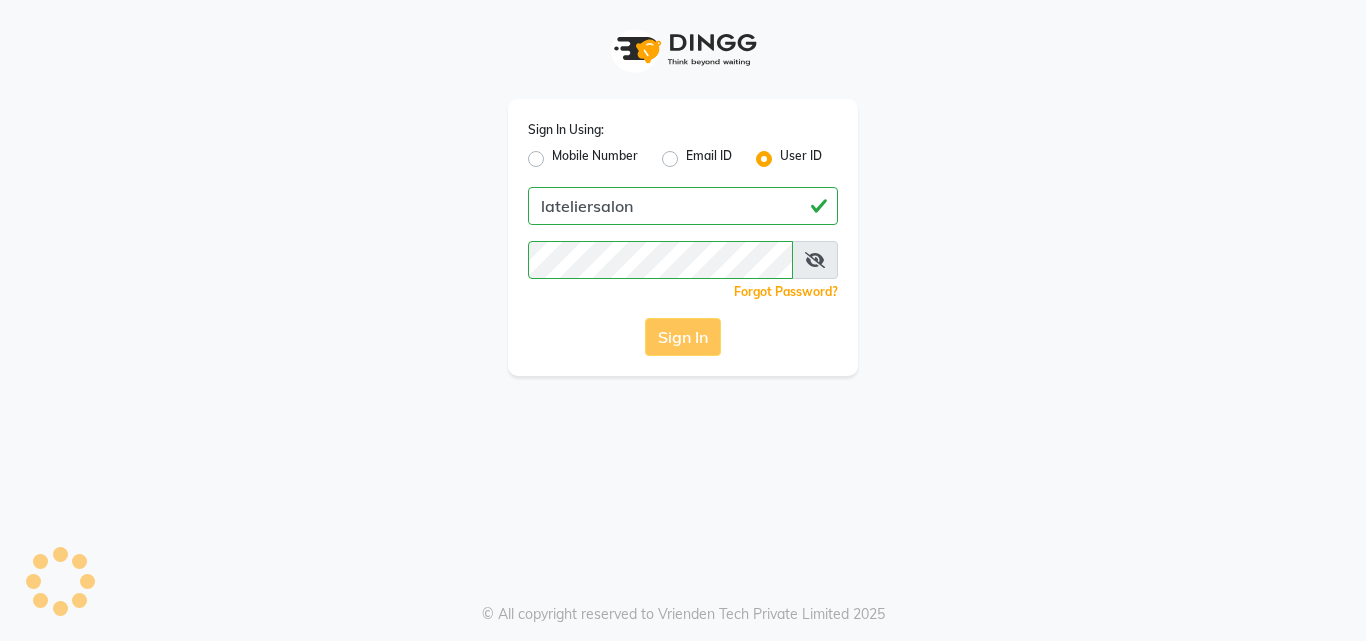click on "Sign In" 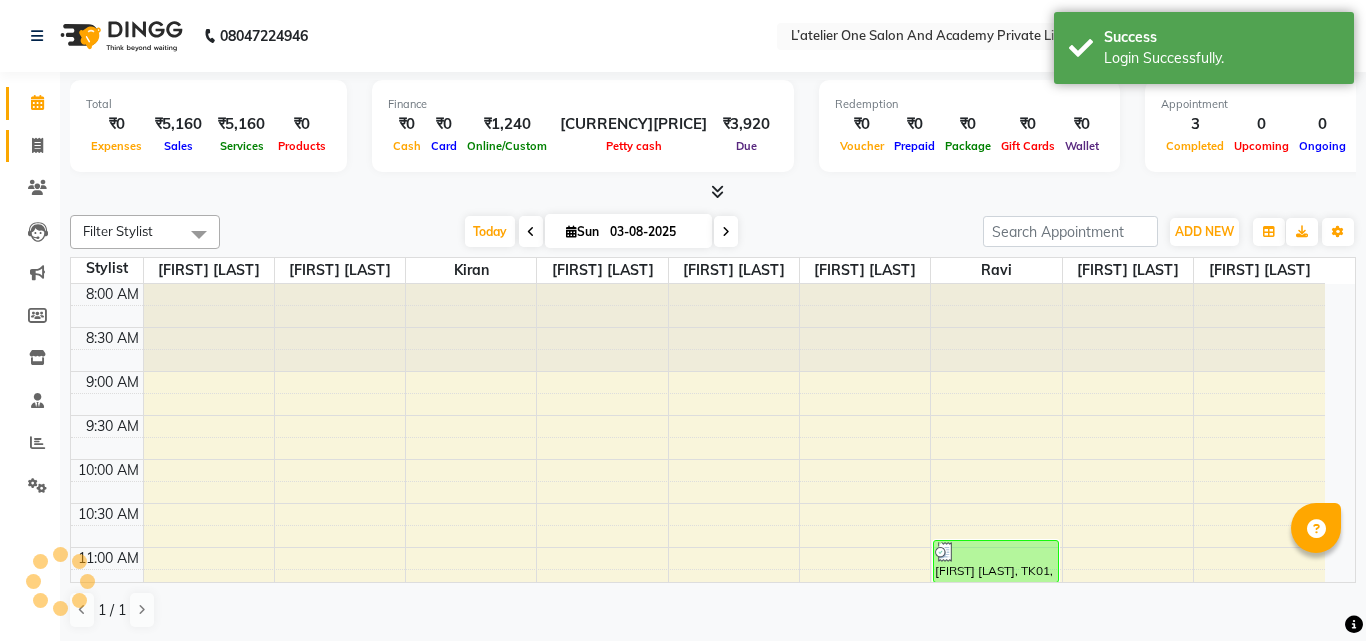 click 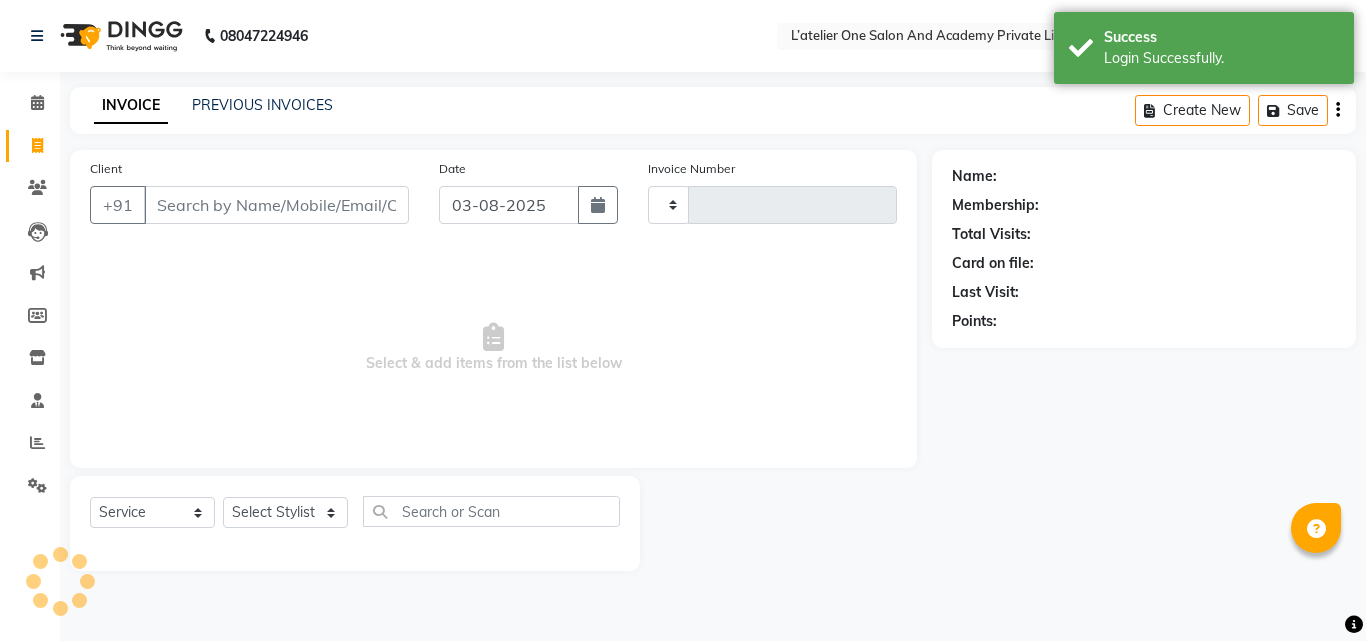 type on "1381" 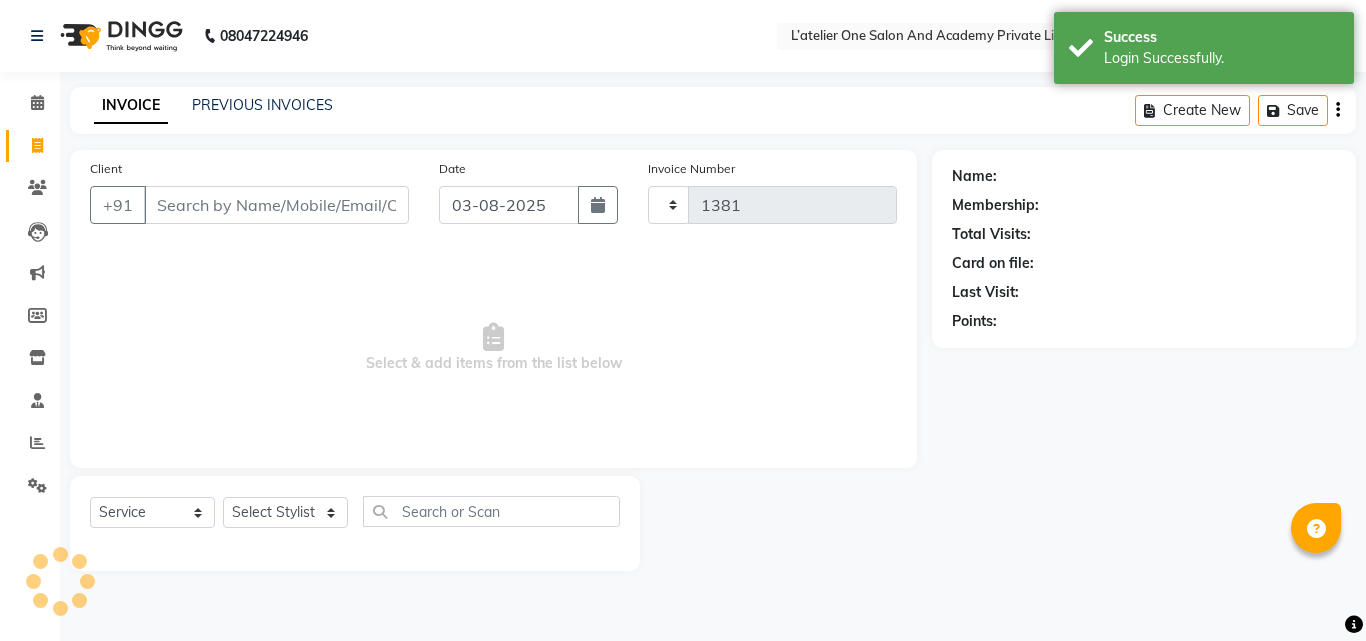 click on "Client" at bounding box center (276, 205) 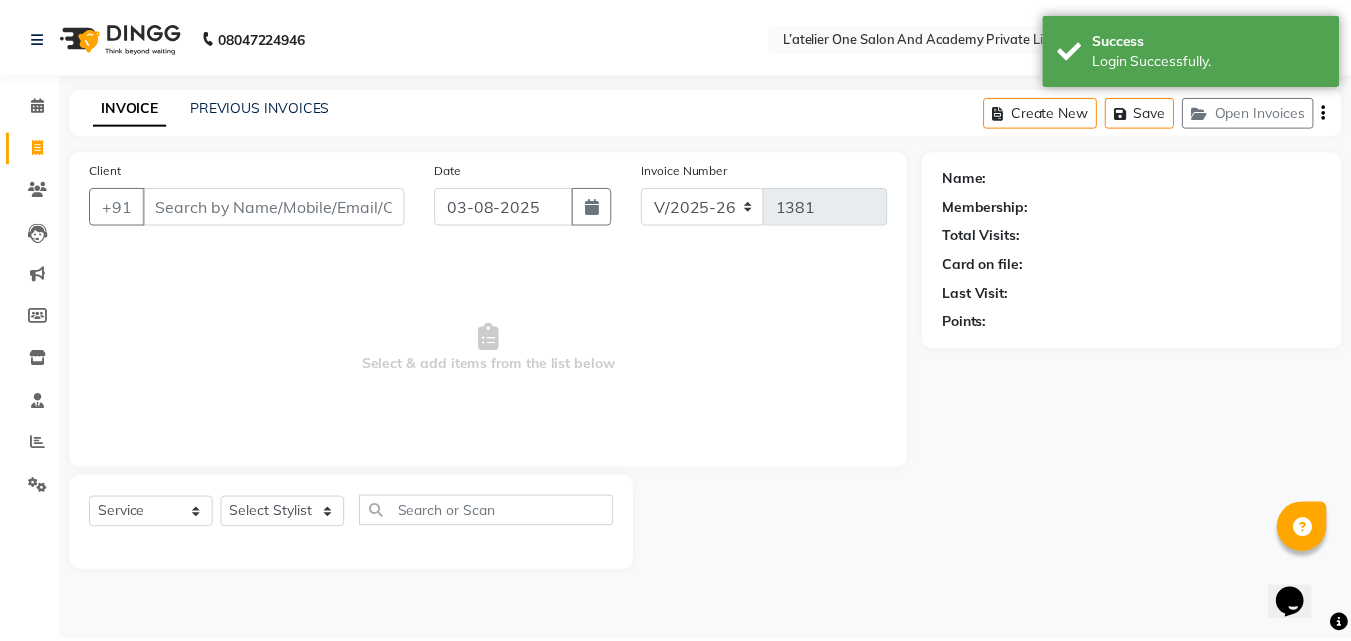 scroll, scrollTop: 0, scrollLeft: 0, axis: both 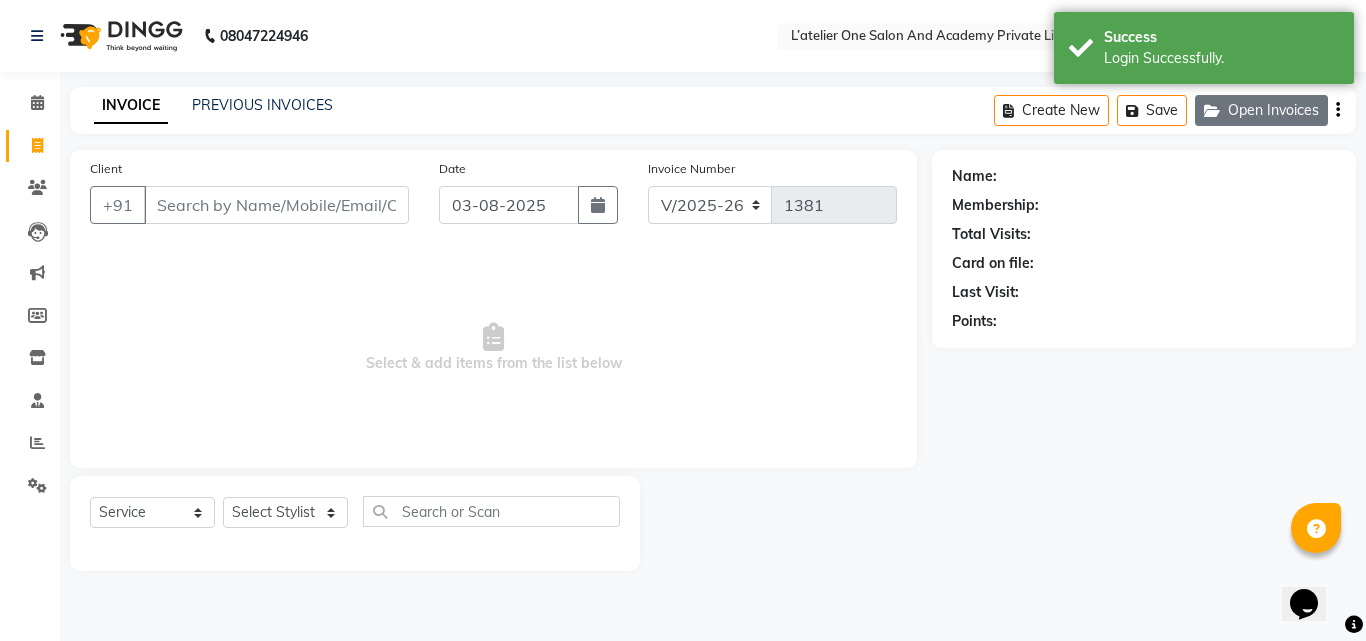 click on "Open Invoices" 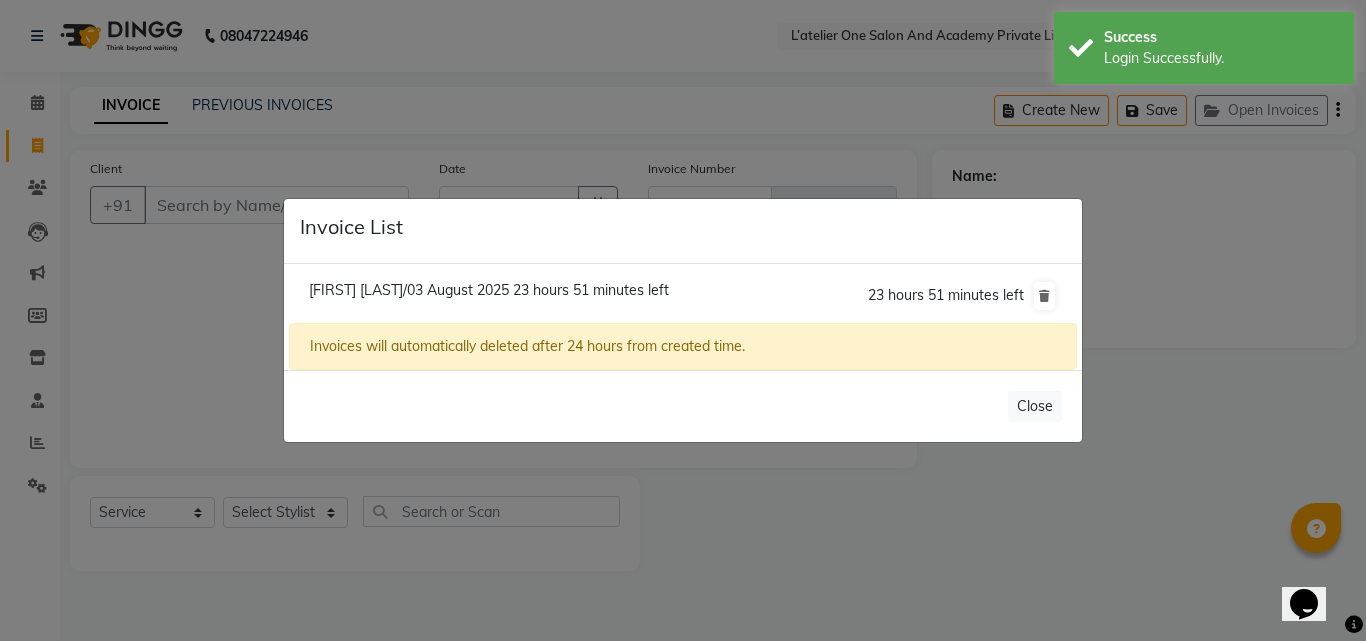 click on "[FIRST] [LAST]/03 August 2025  23 hours 51 minutes left" 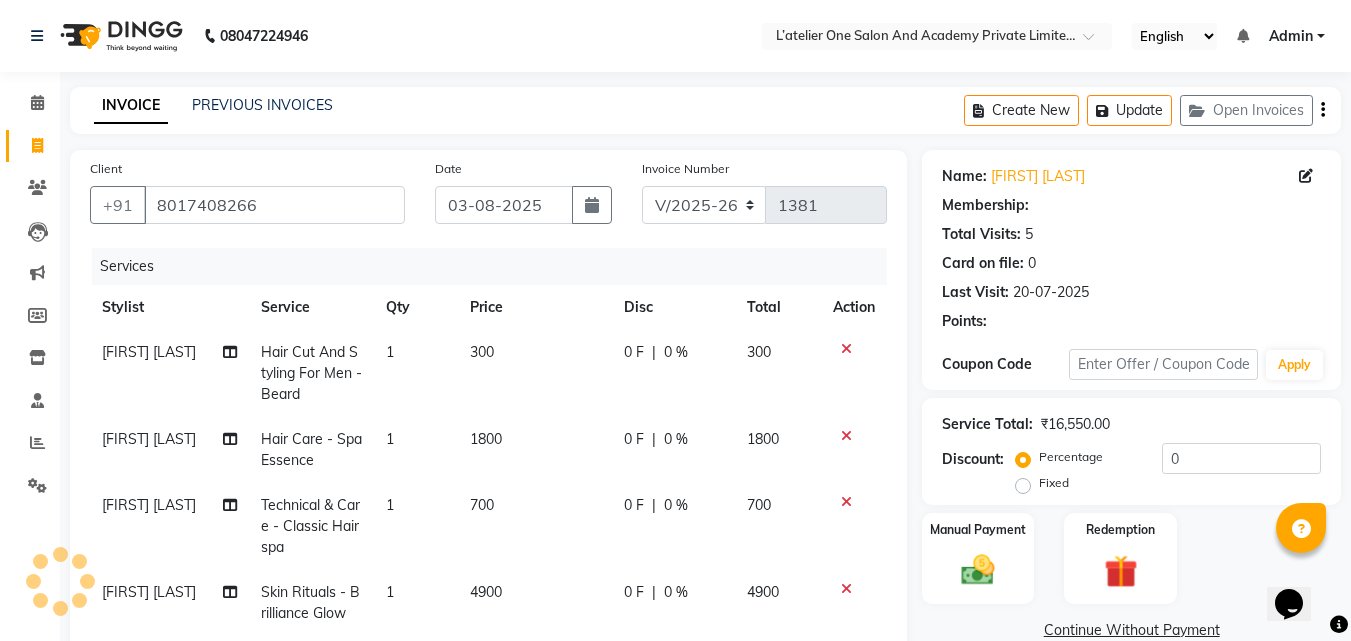 select on "2: Object" 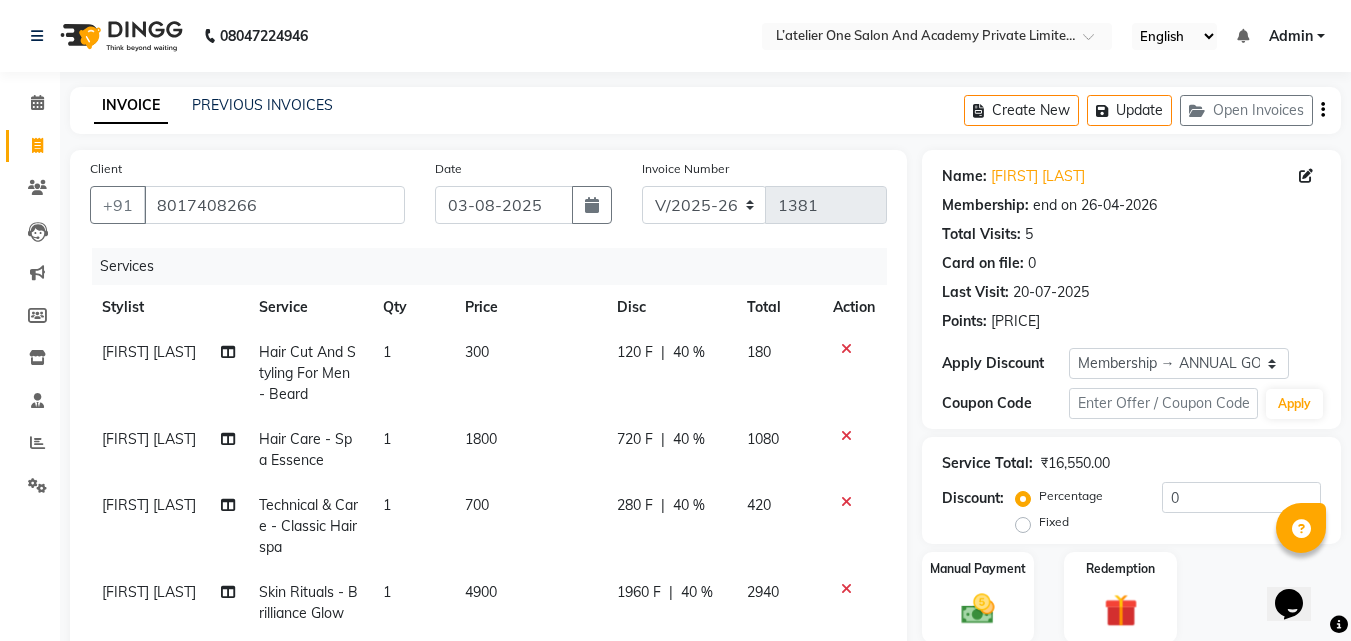 scroll, scrollTop: 201, scrollLeft: 0, axis: vertical 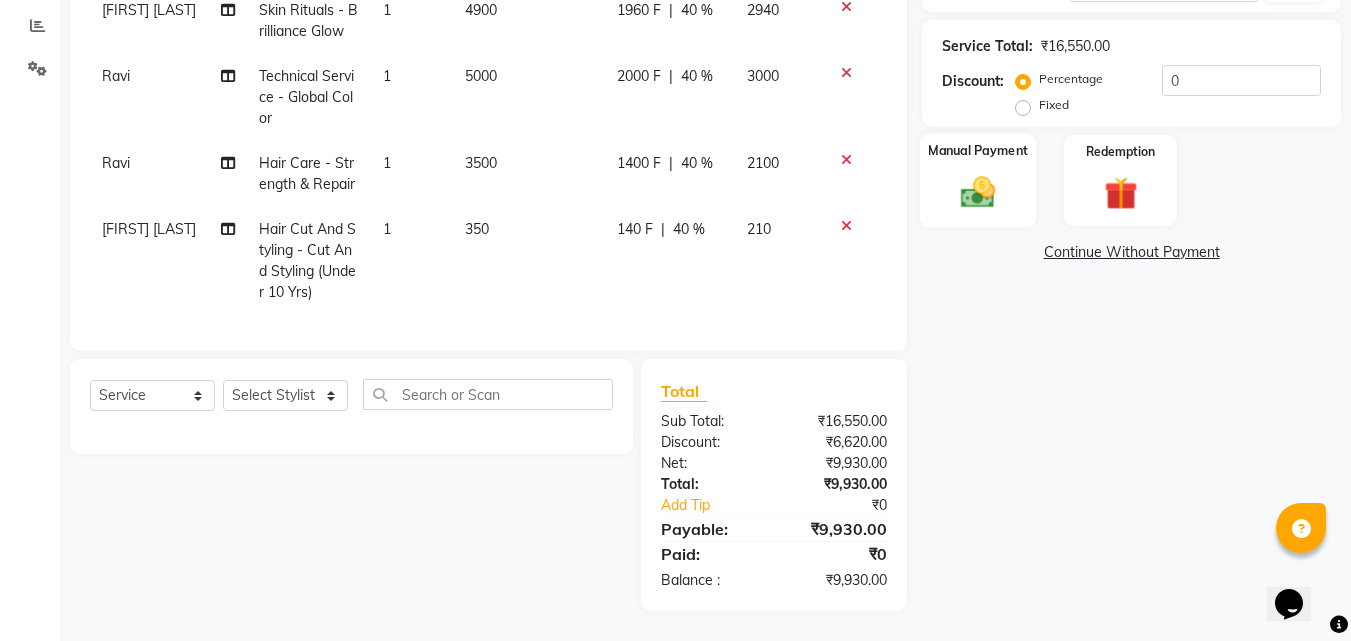 click on "Manual Payment" 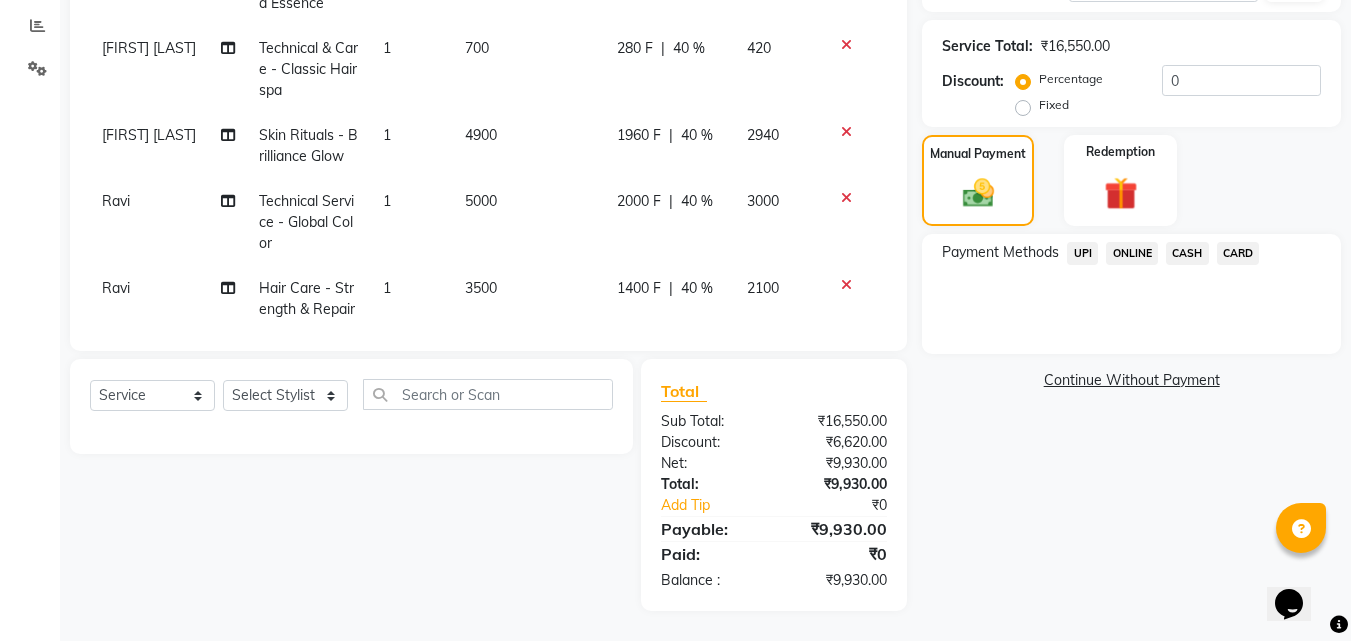 scroll, scrollTop: 0, scrollLeft: 0, axis: both 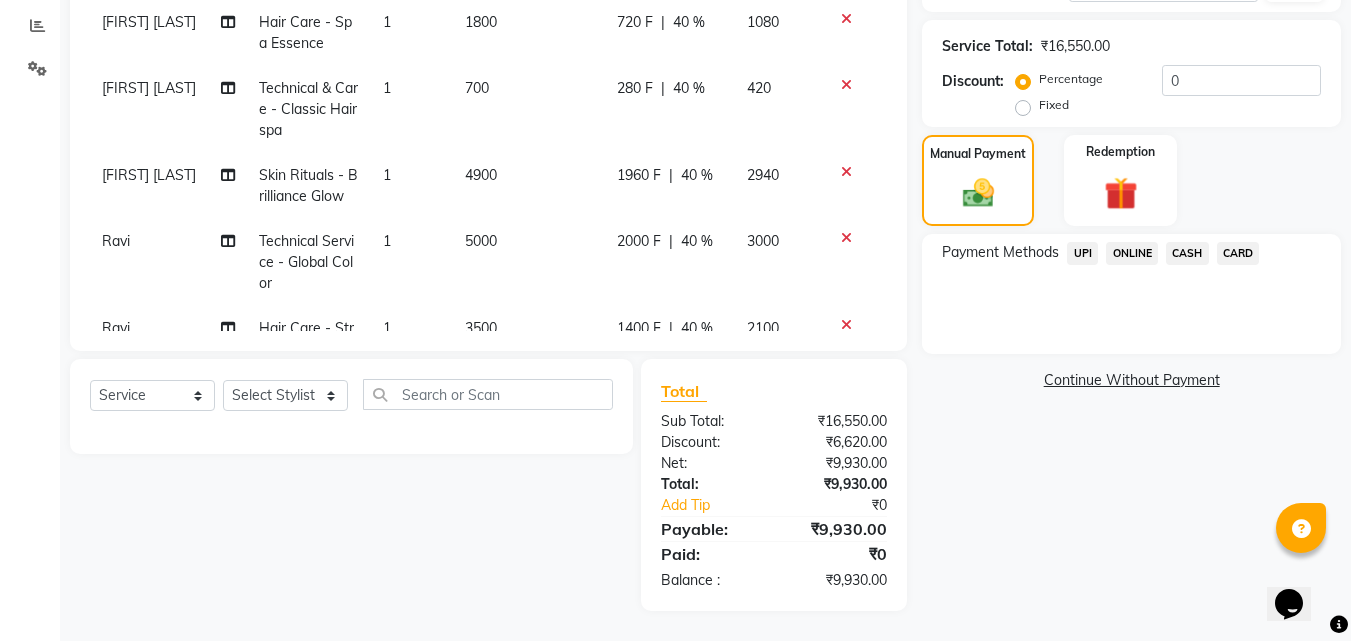 click on "ONLINE" 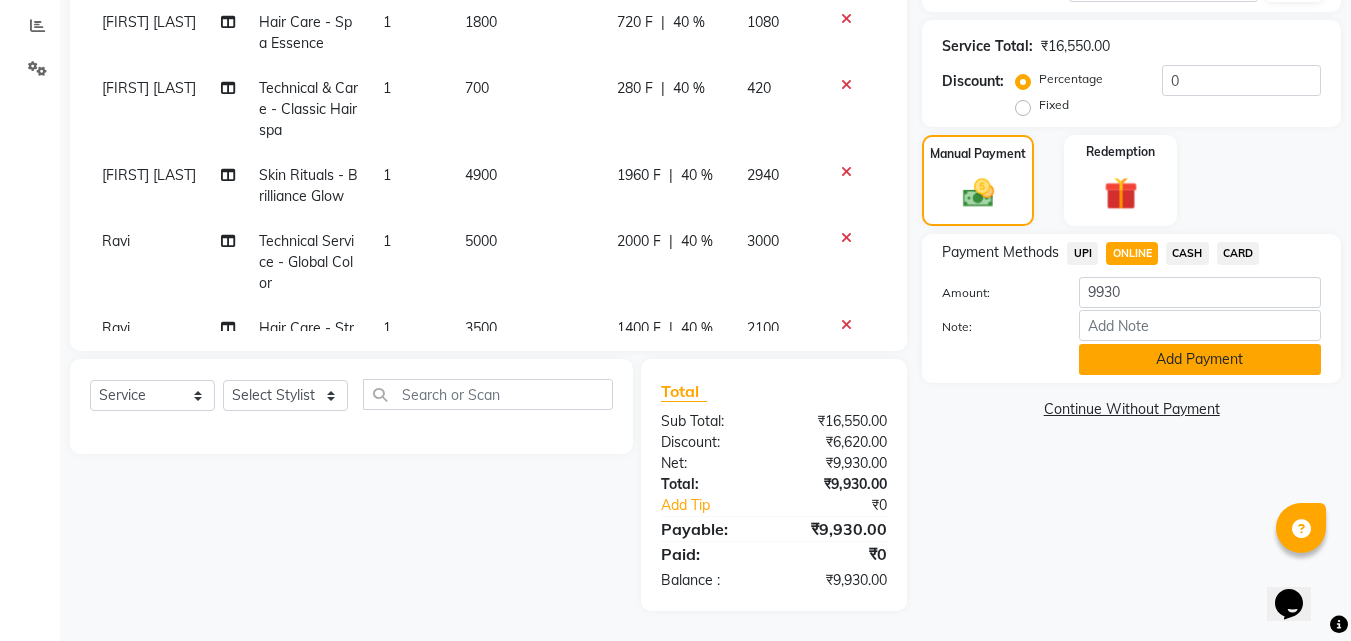 click on "Add Payment" 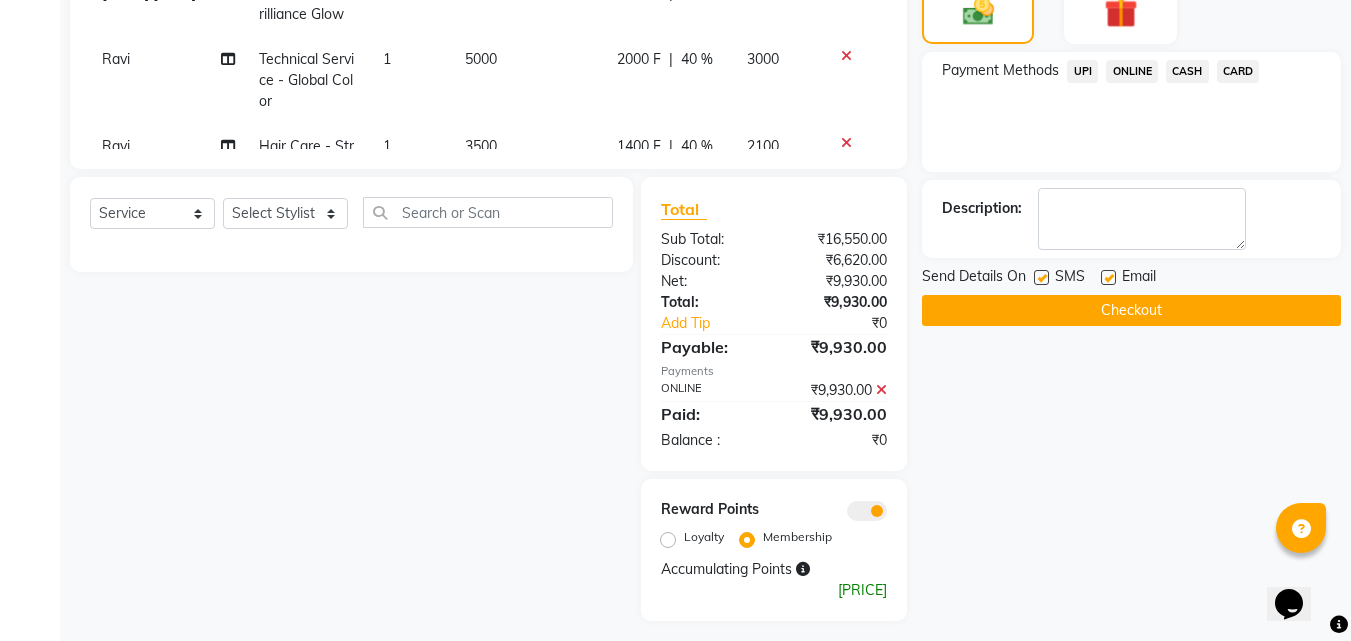 scroll, scrollTop: 609, scrollLeft: 0, axis: vertical 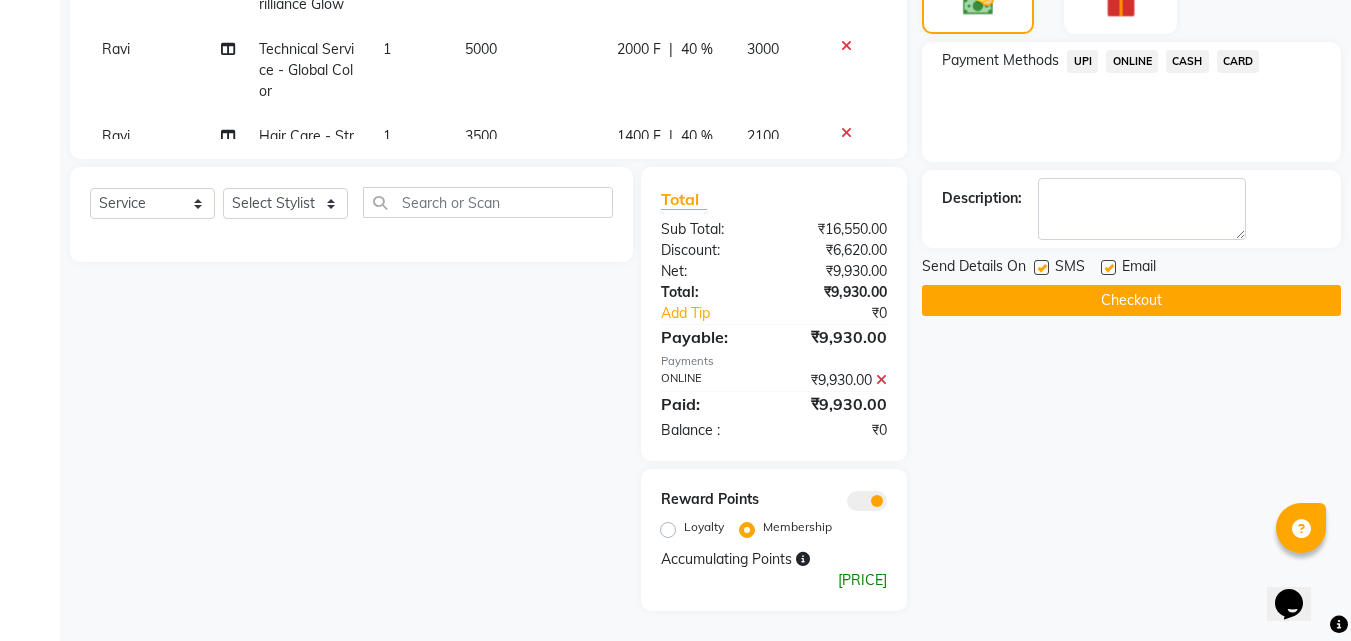 click on "CARD" 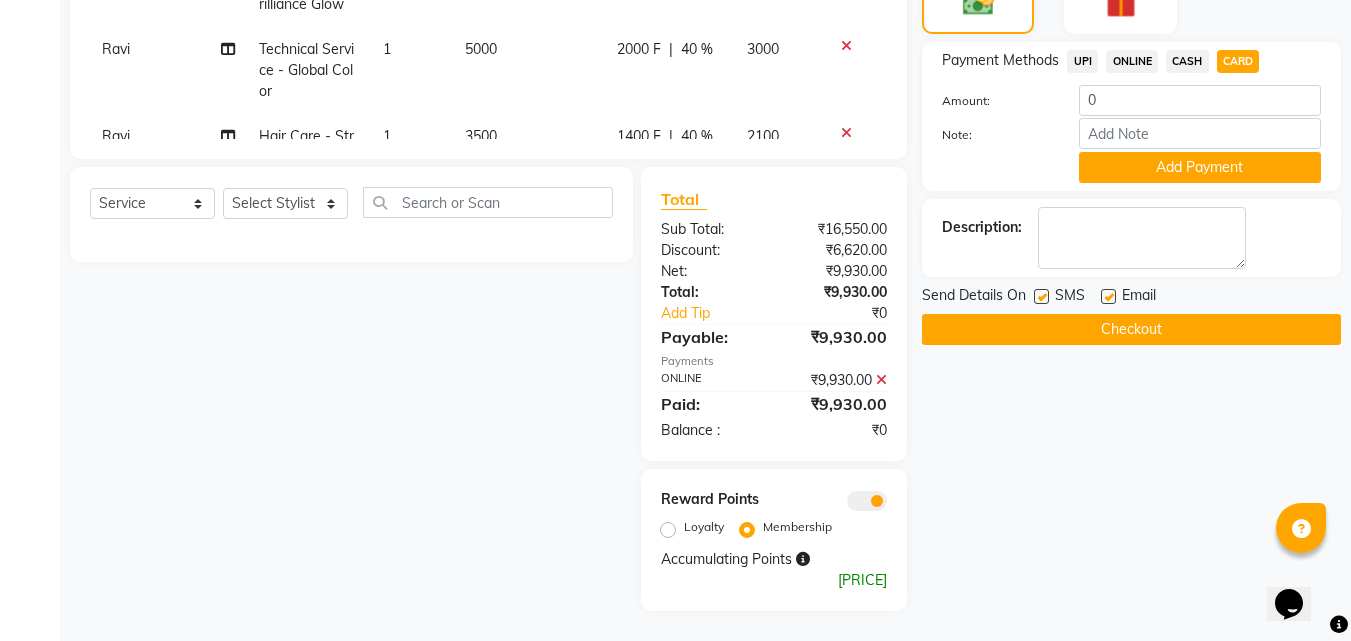 click on "₹9,930.00" 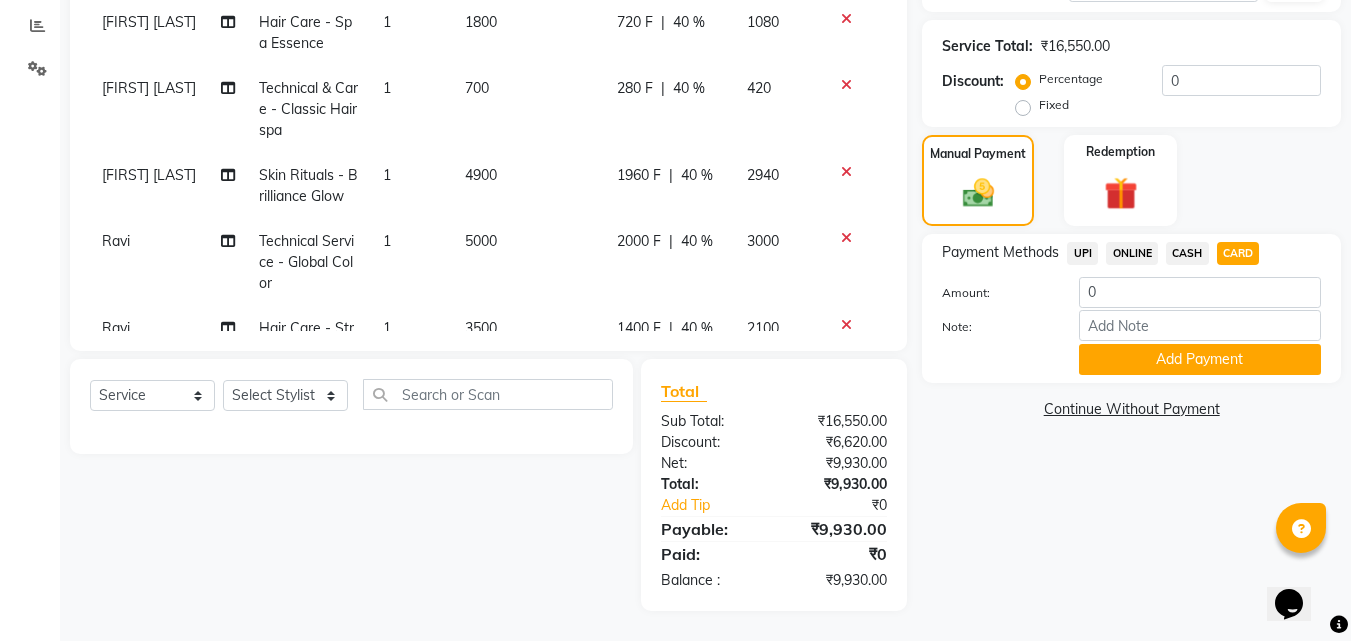 scroll, scrollTop: 417, scrollLeft: 0, axis: vertical 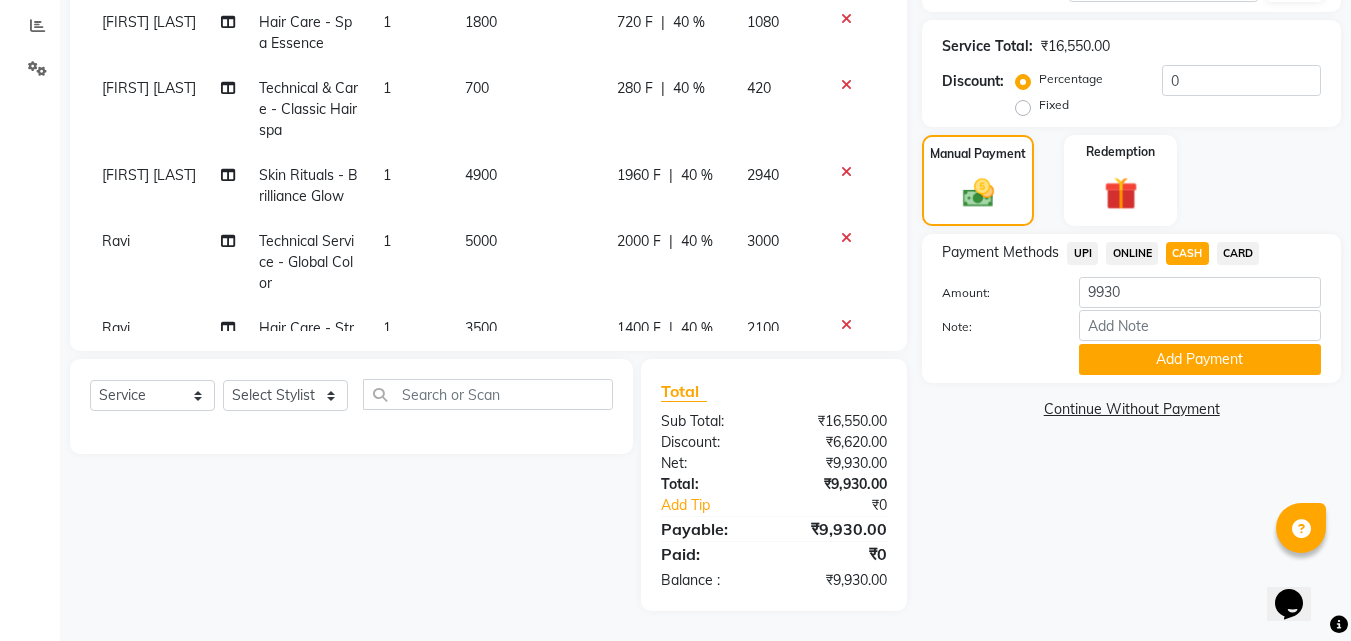 click on "CARD" 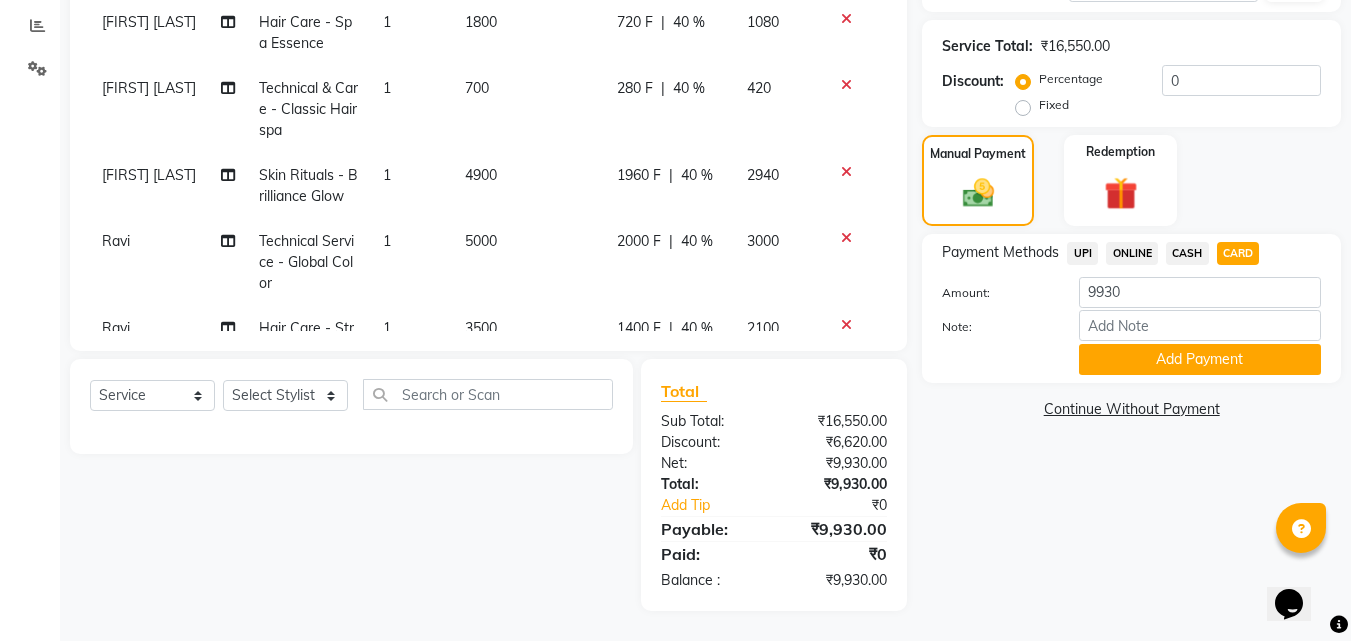 drag, startPoint x: 1182, startPoint y: 358, endPoint x: 1189, endPoint y: 335, distance: 24.04163 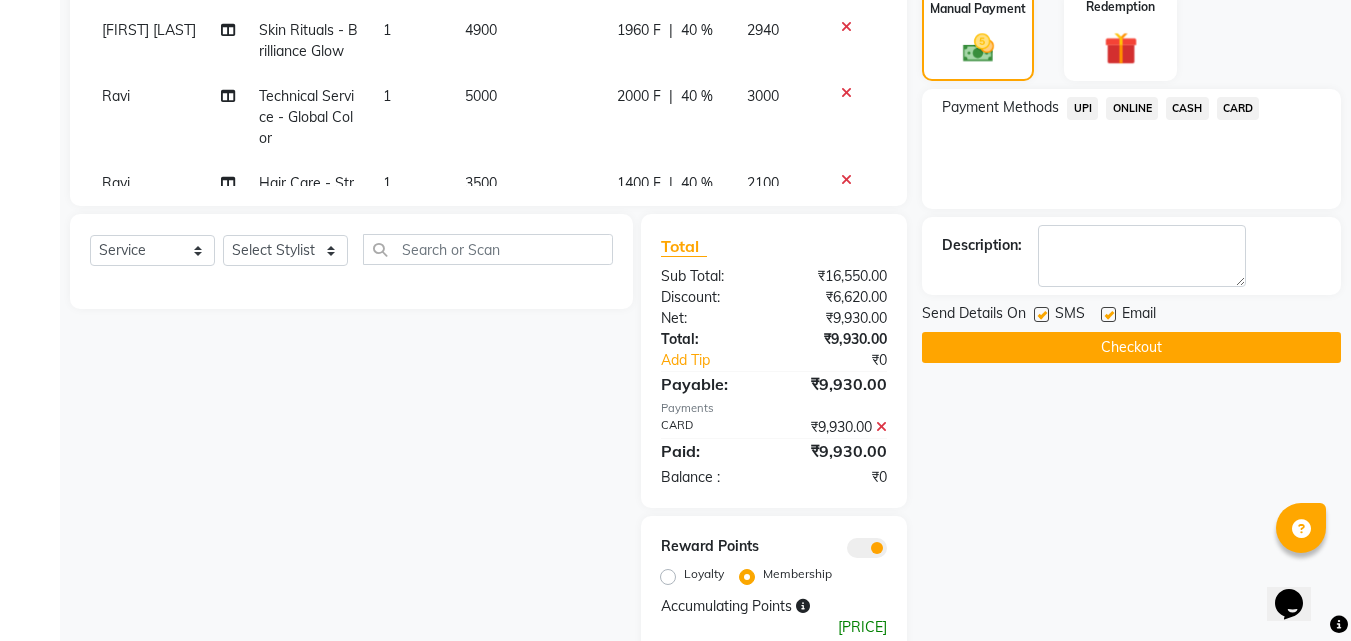scroll, scrollTop: 609, scrollLeft: 0, axis: vertical 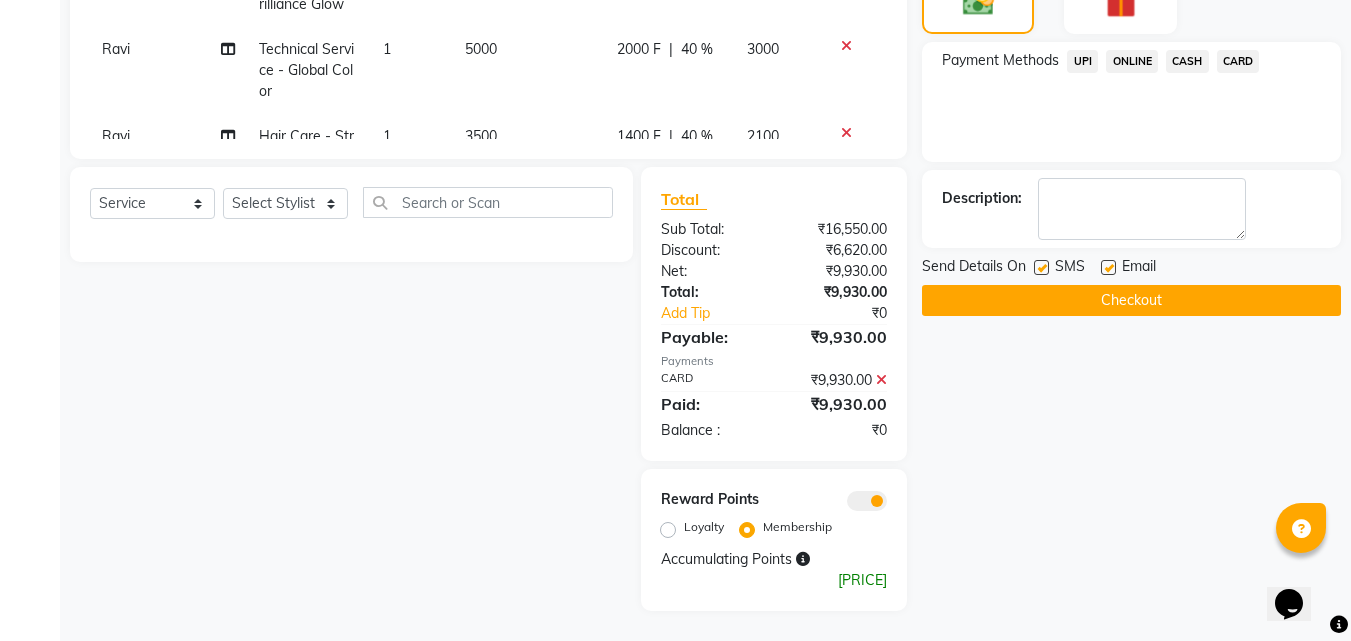 click on "Checkout" 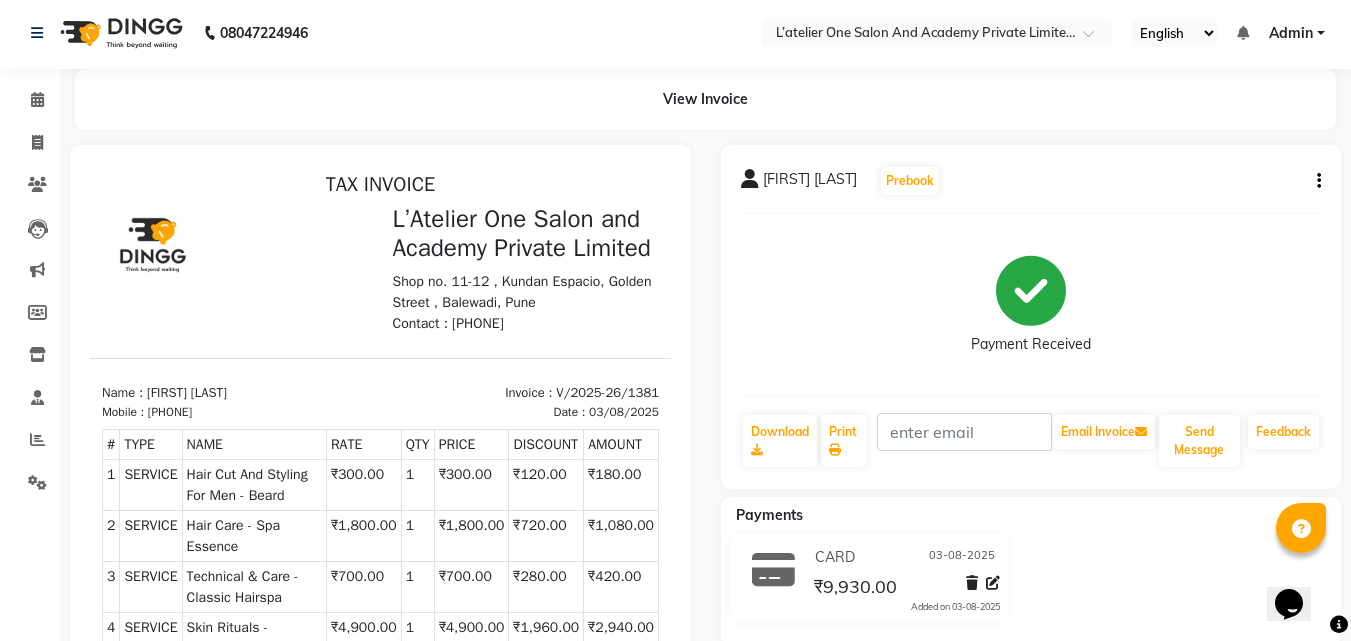 scroll, scrollTop: 0, scrollLeft: 0, axis: both 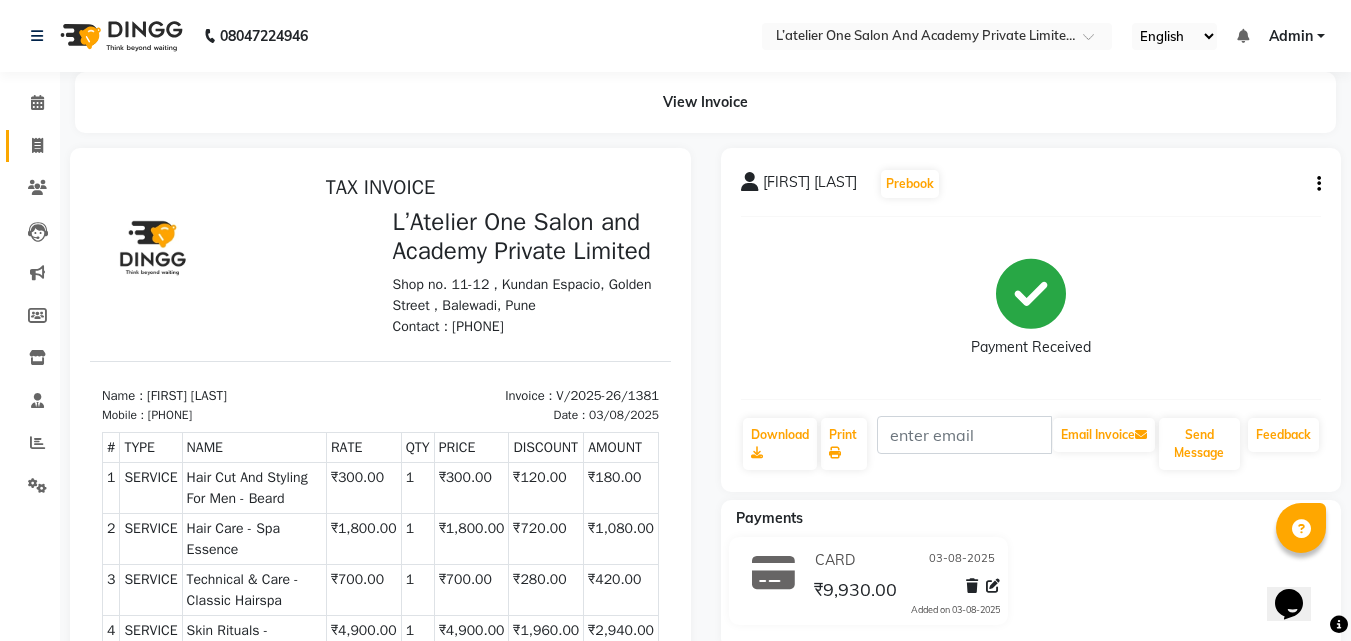 click on "Invoice" 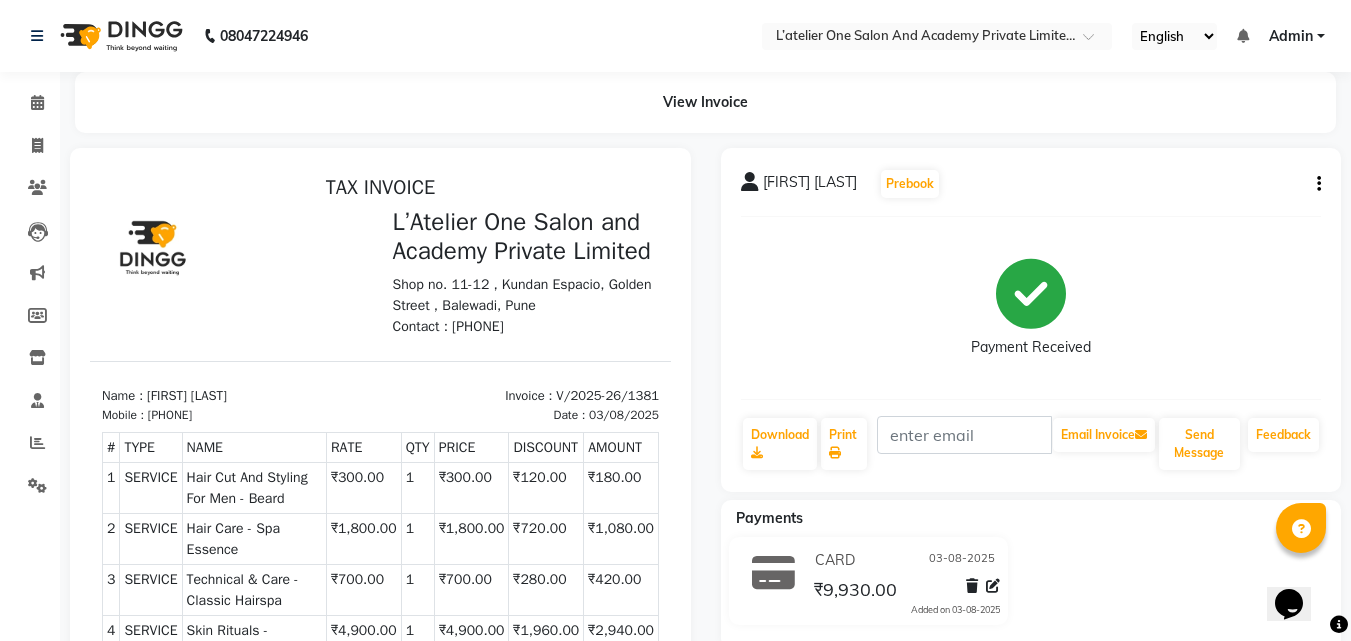 select on "service" 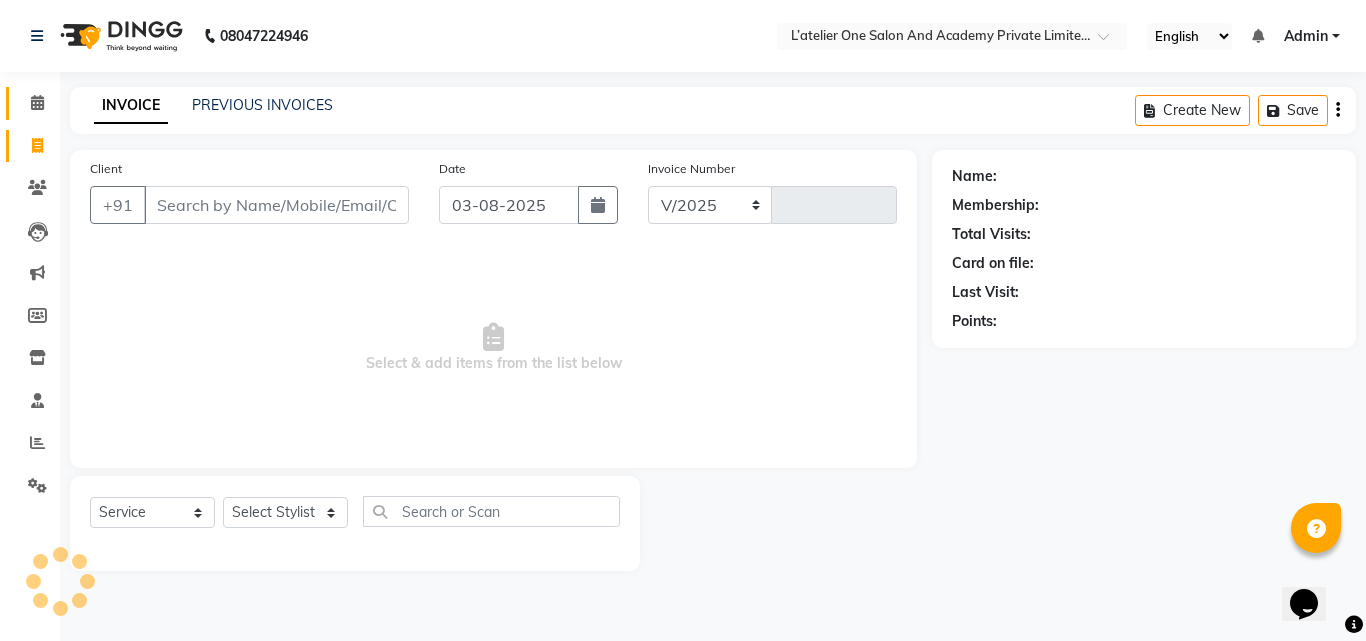 select on "6939" 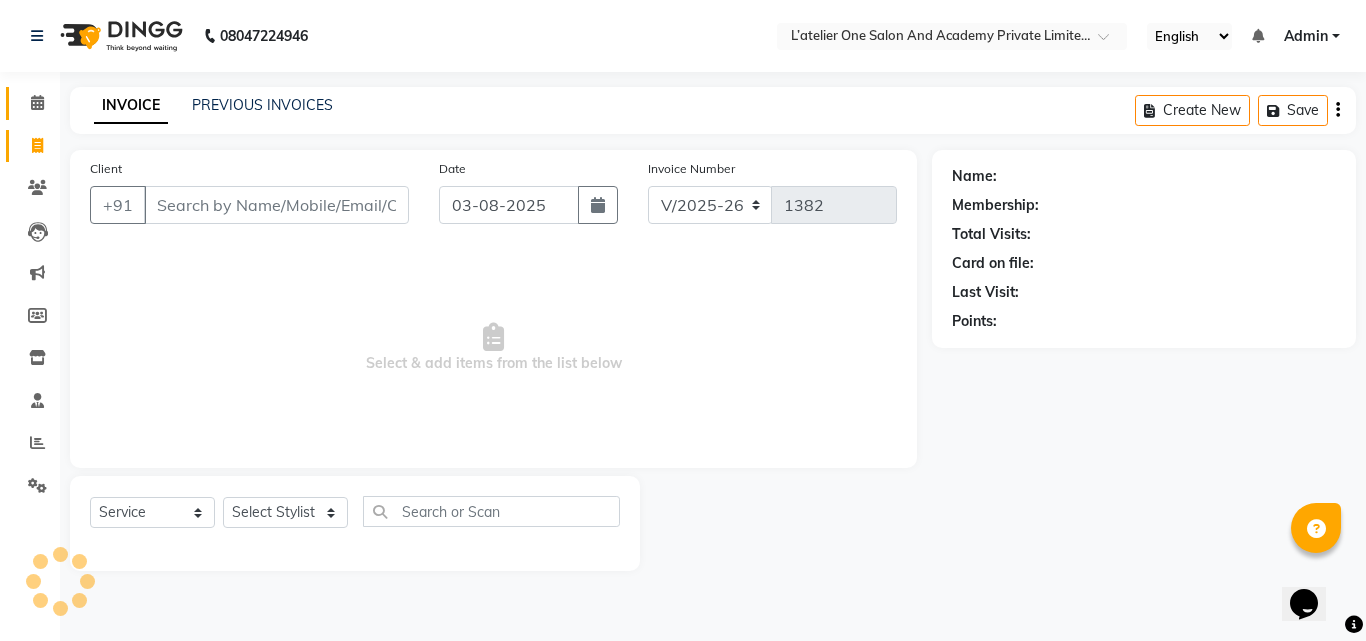 click on "Calendar" 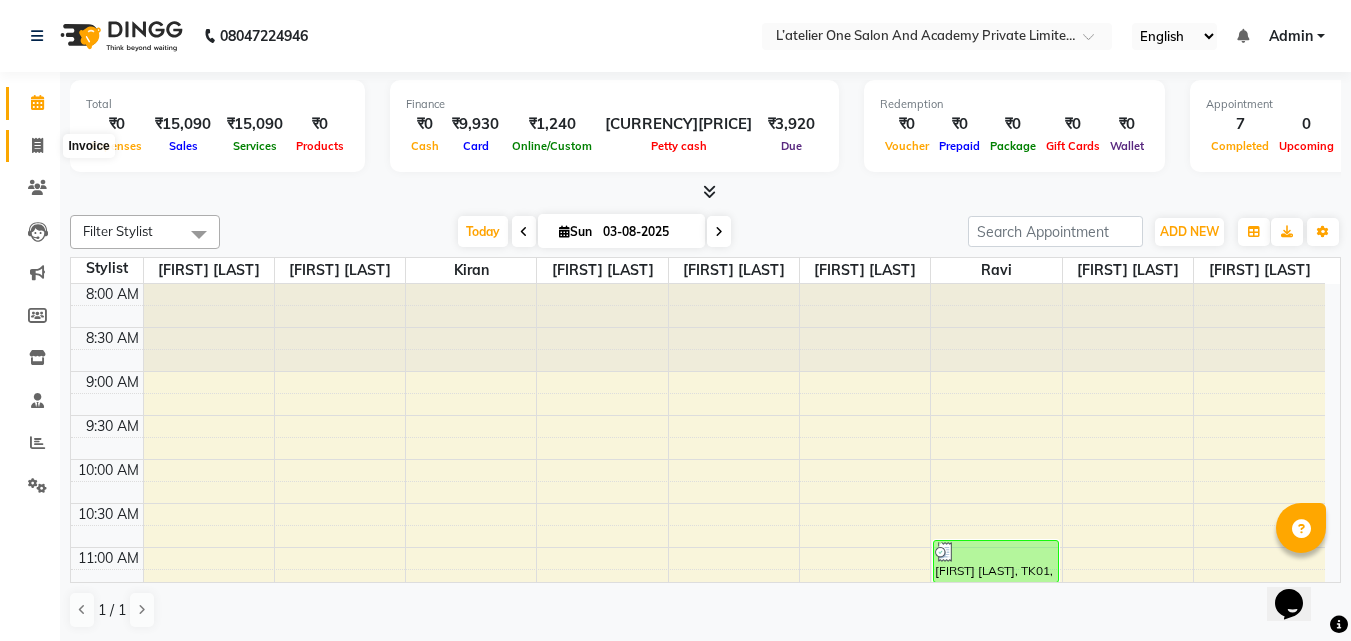 drag, startPoint x: 42, startPoint y: 137, endPoint x: 60, endPoint y: 136, distance: 18.027756 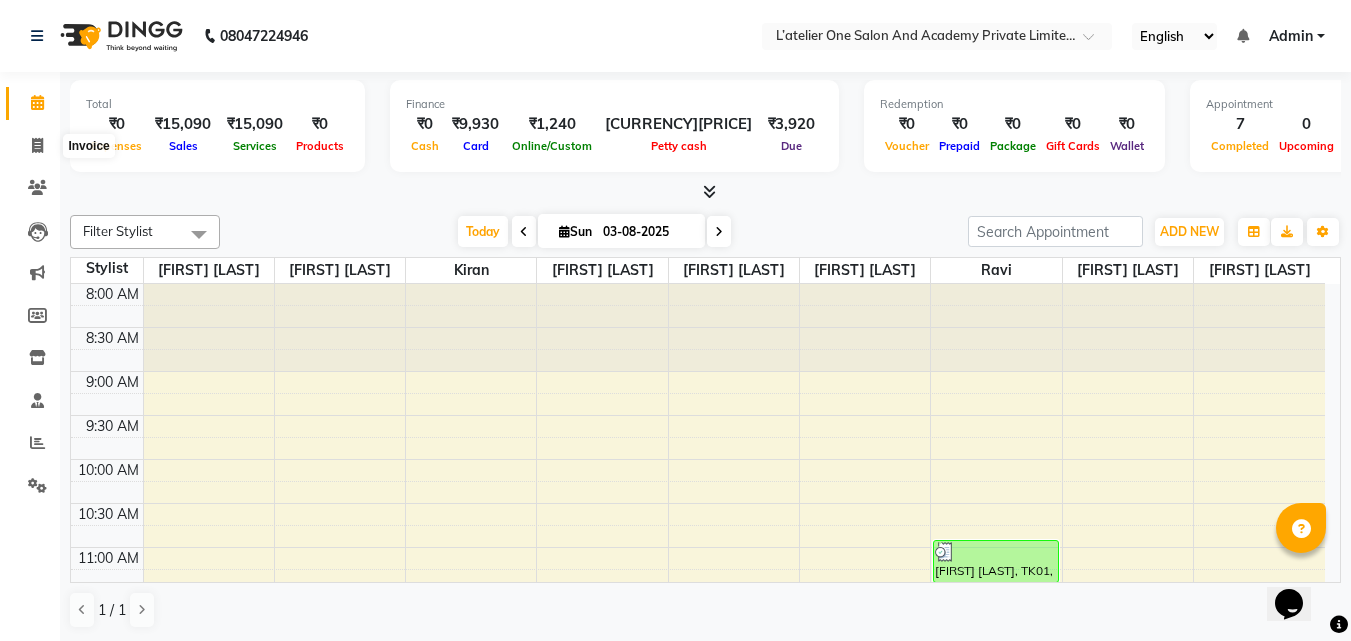 select on "service" 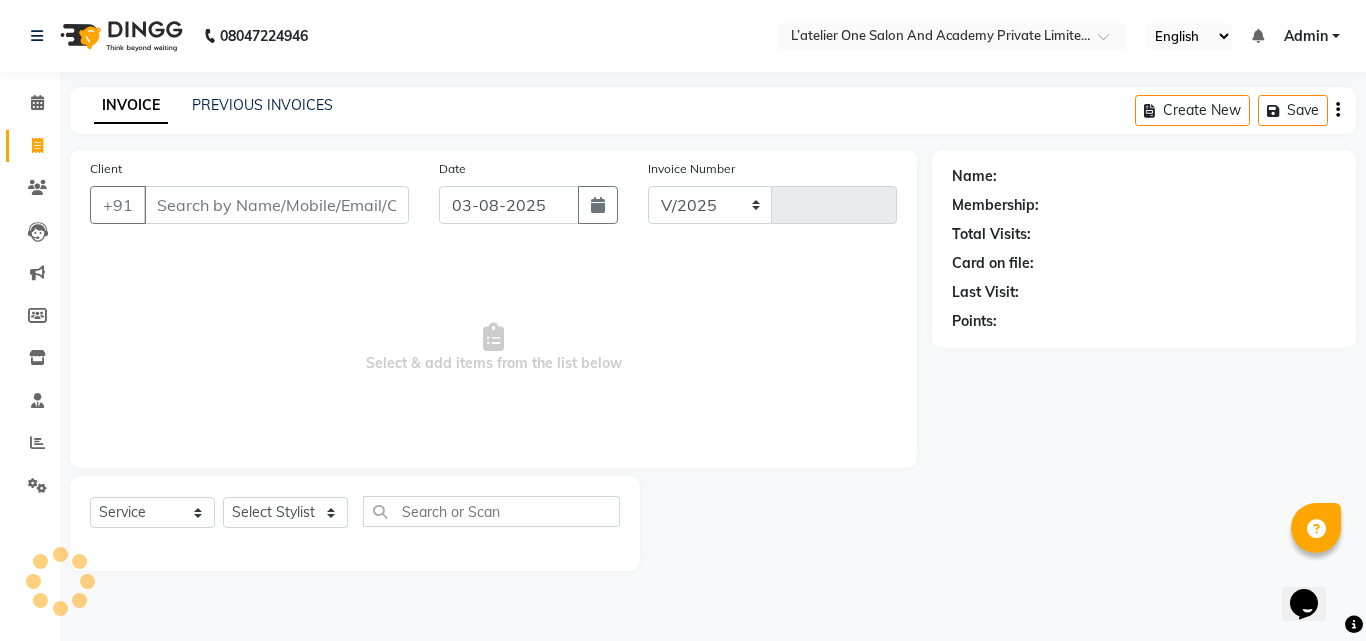 select on "6939" 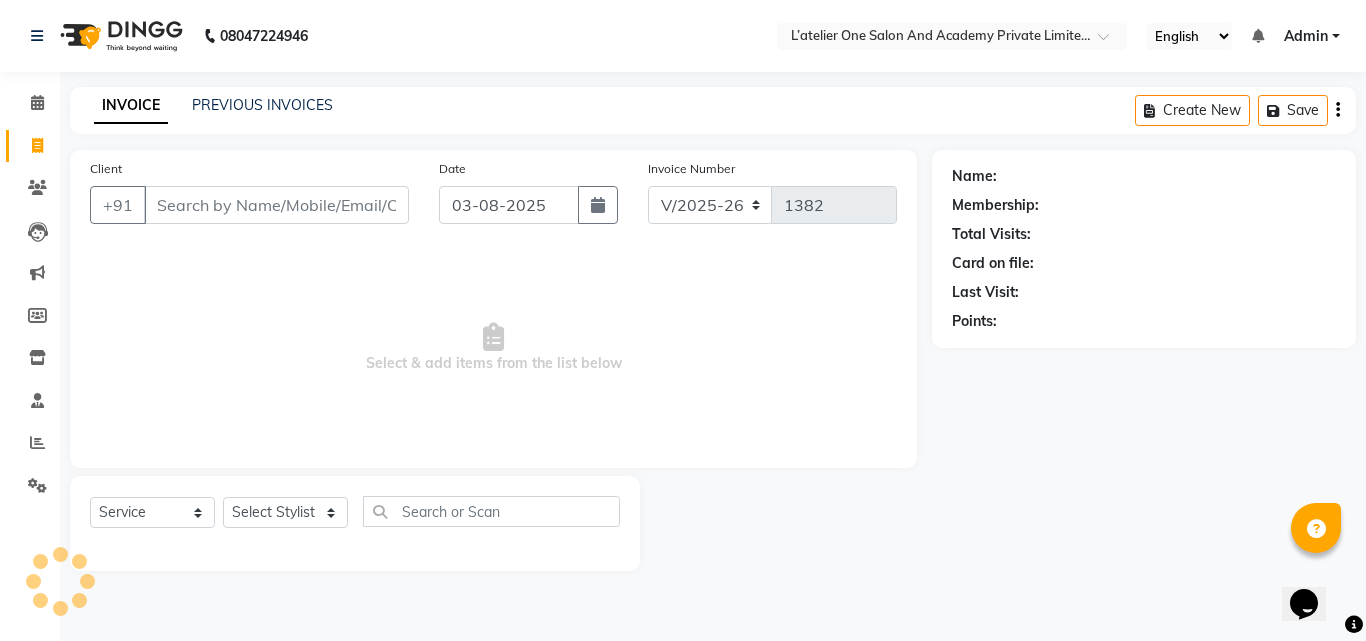 click on "Client" at bounding box center [276, 205] 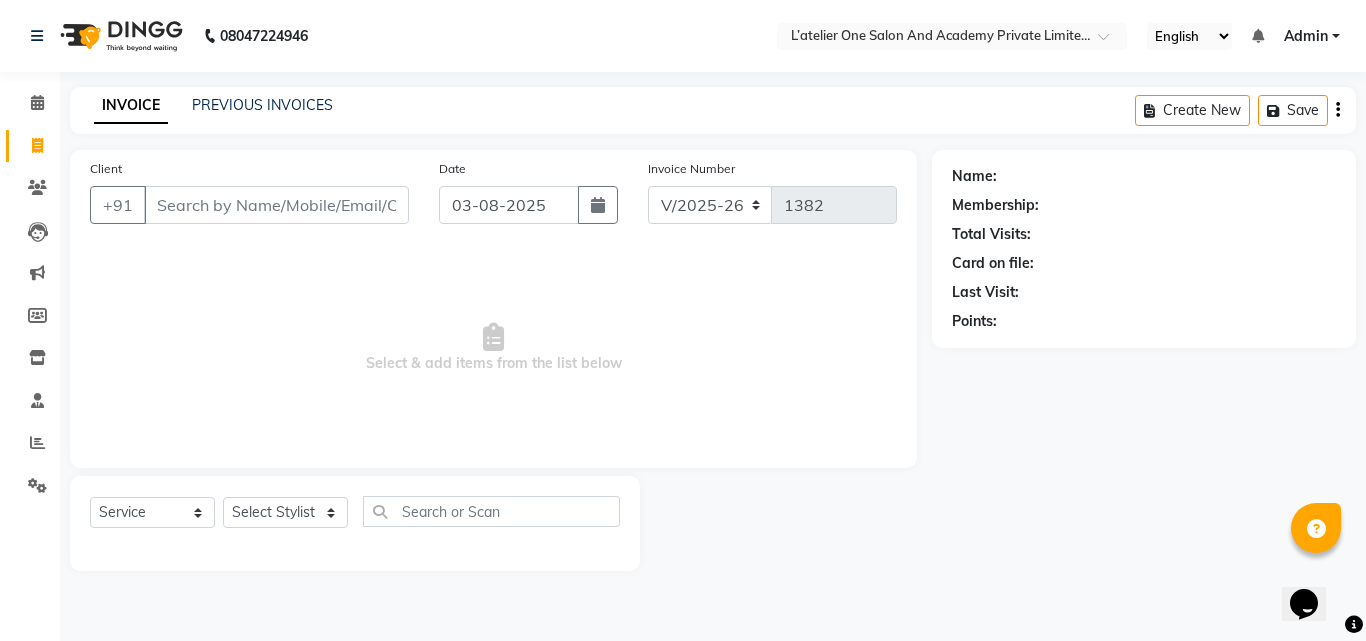 click on "INVOICE PREVIOUS INVOICES Create New   Save  Client +91 [PHONE] Date 03-08-2025 Invoice Number V/2025 V/2025-26 1382  Select & add items from the list below  Select  Service  Product  Membership  Package Voucher Prepaid Gift Card  Select Stylist [FIRST] [LAST] [FIRST]  [FIRST] [LAST] [FIRST] [LAST] [FIRST] [LAST] [FIRST] [LAST] [FIRST] [LAST] [FIRST] [LAST] [FIRST] [LAST] Name: Membership: Total Visits: Card on file: Last Visit:  Points:" 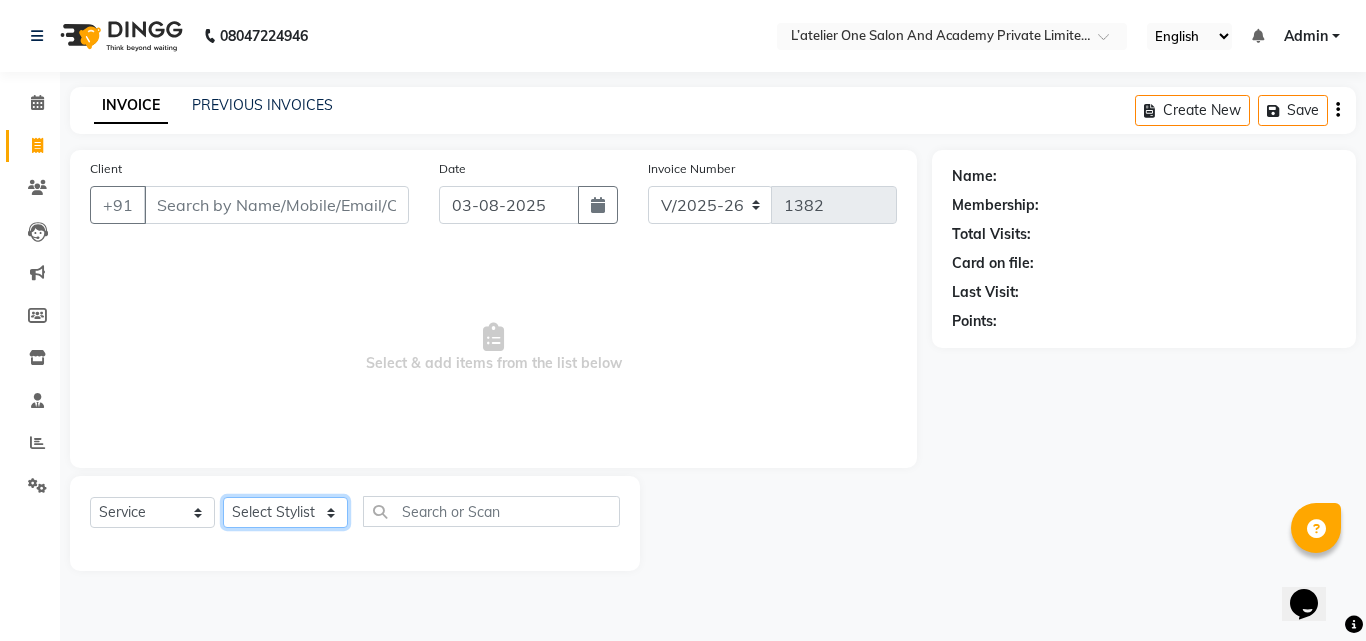 click on "Select Stylist [FIRST] [LAST] [FIRST]  [FIRST] [LAST] [FIRST] [LAST] [FIRST] [LAST] [FIRST] [LAST] [FIRST] [LAST] [FIRST] [LAST] [FIRST] [LAST]" 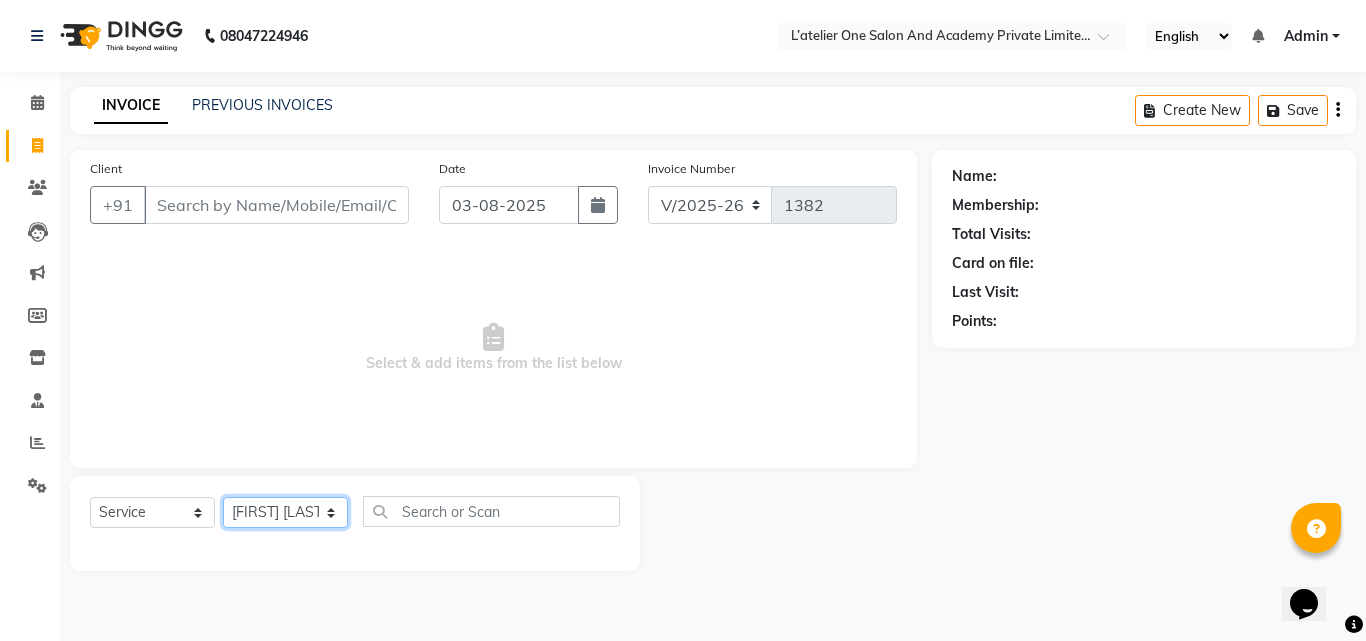 click on "Select Stylist [FIRST] [LAST] [FIRST]  [FIRST] [LAST] [FIRST] [LAST] [FIRST] [LAST] [FIRST] [LAST] [FIRST] [LAST] [FIRST] [LAST] [FIRST] [LAST]" 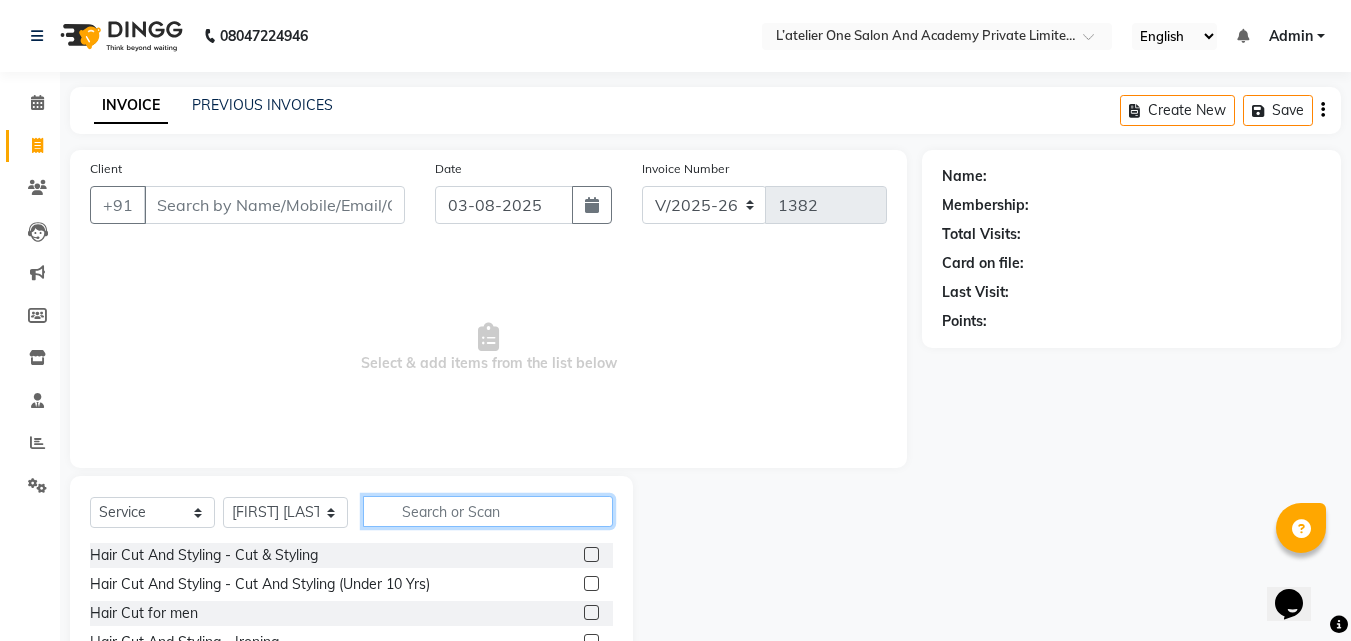 click 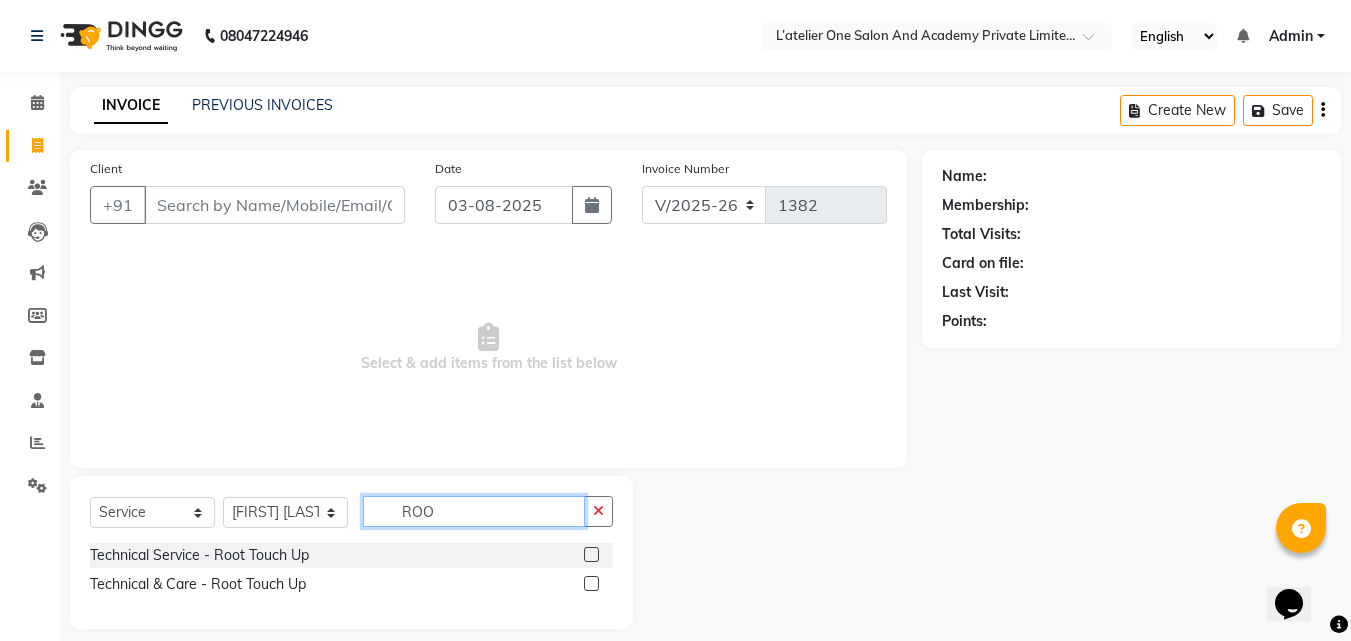 type on "ROO" 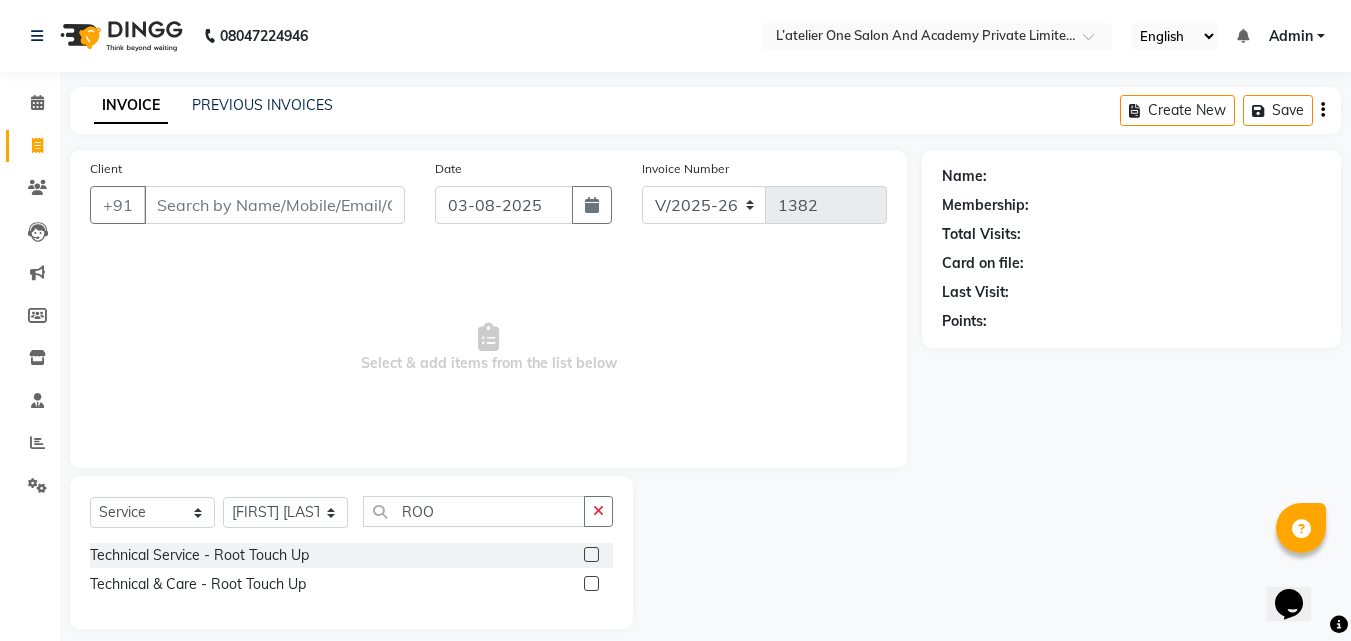 click 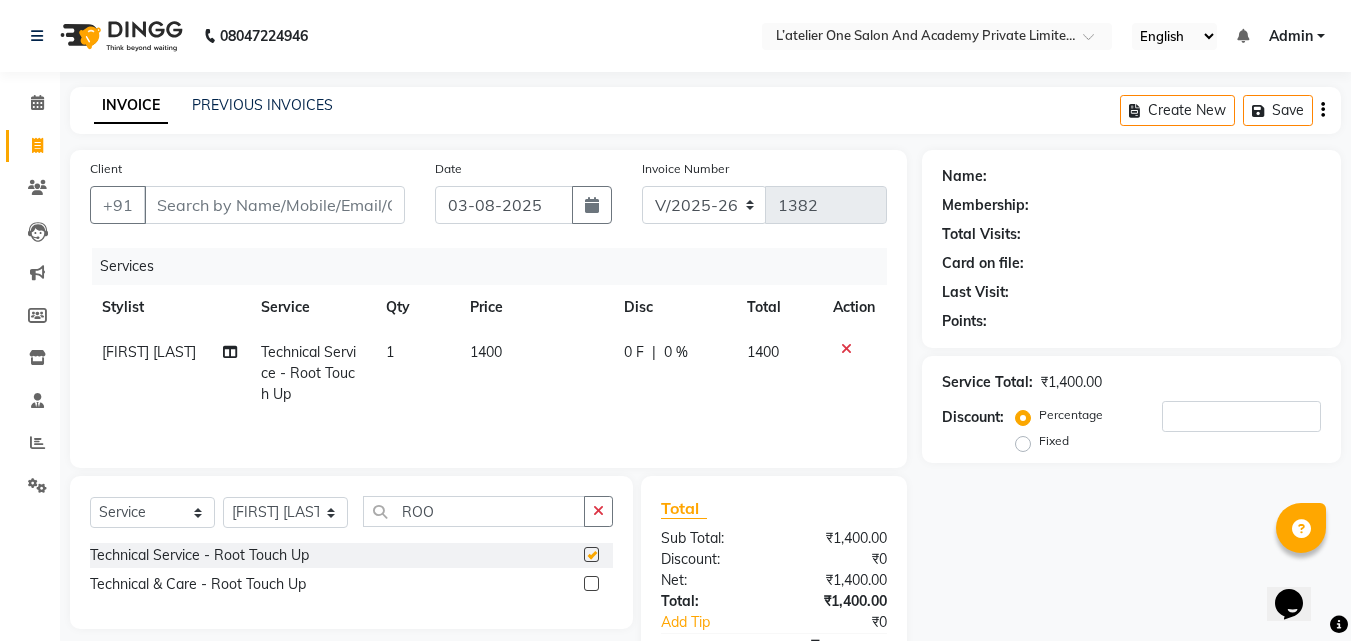checkbox on "false" 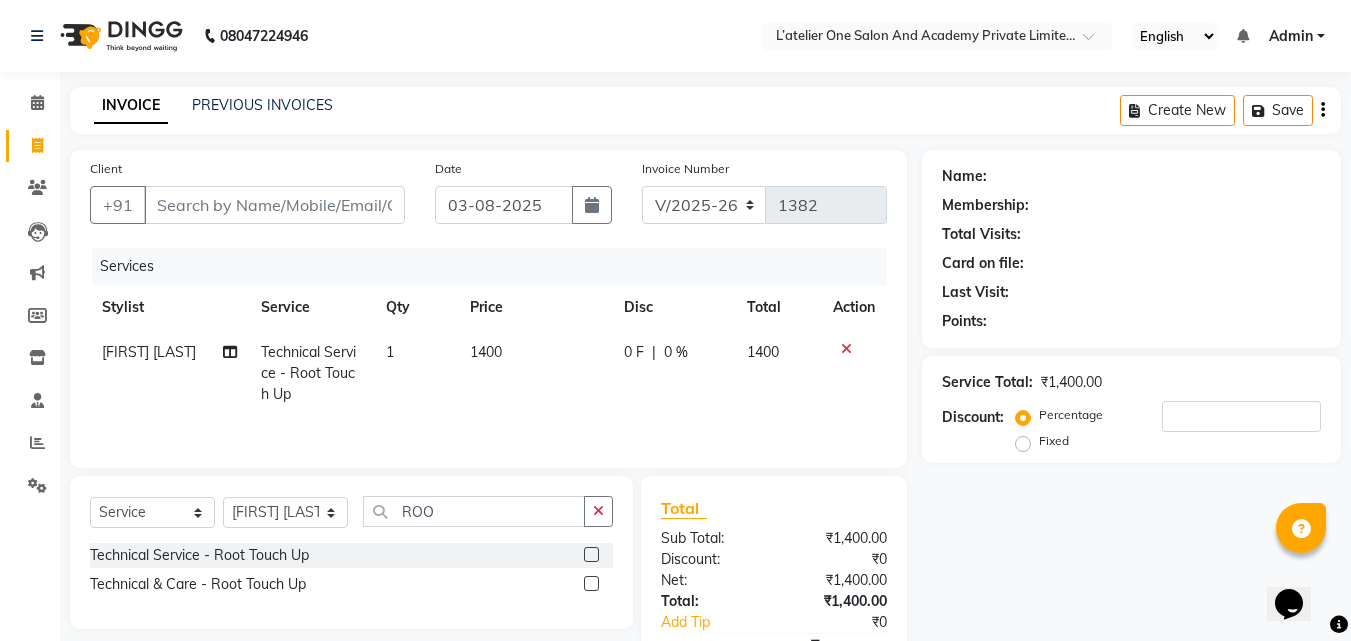 click on "1400" 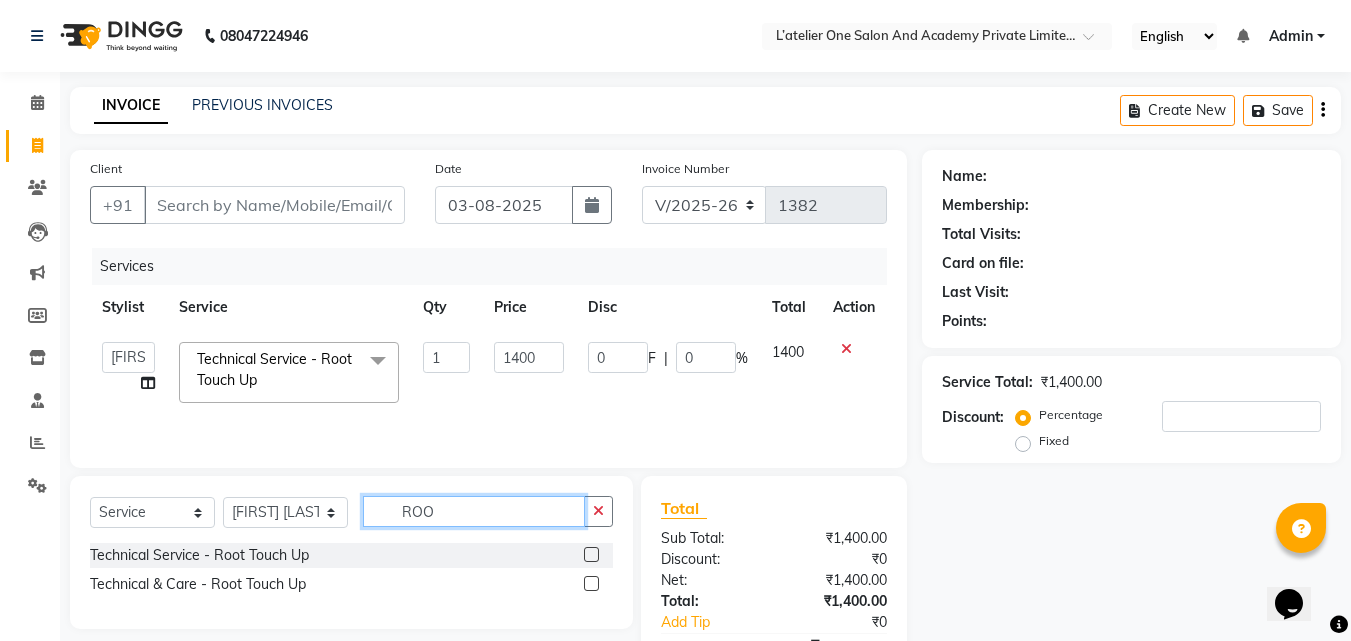 drag, startPoint x: 445, startPoint y: 503, endPoint x: 371, endPoint y: 508, distance: 74.168724 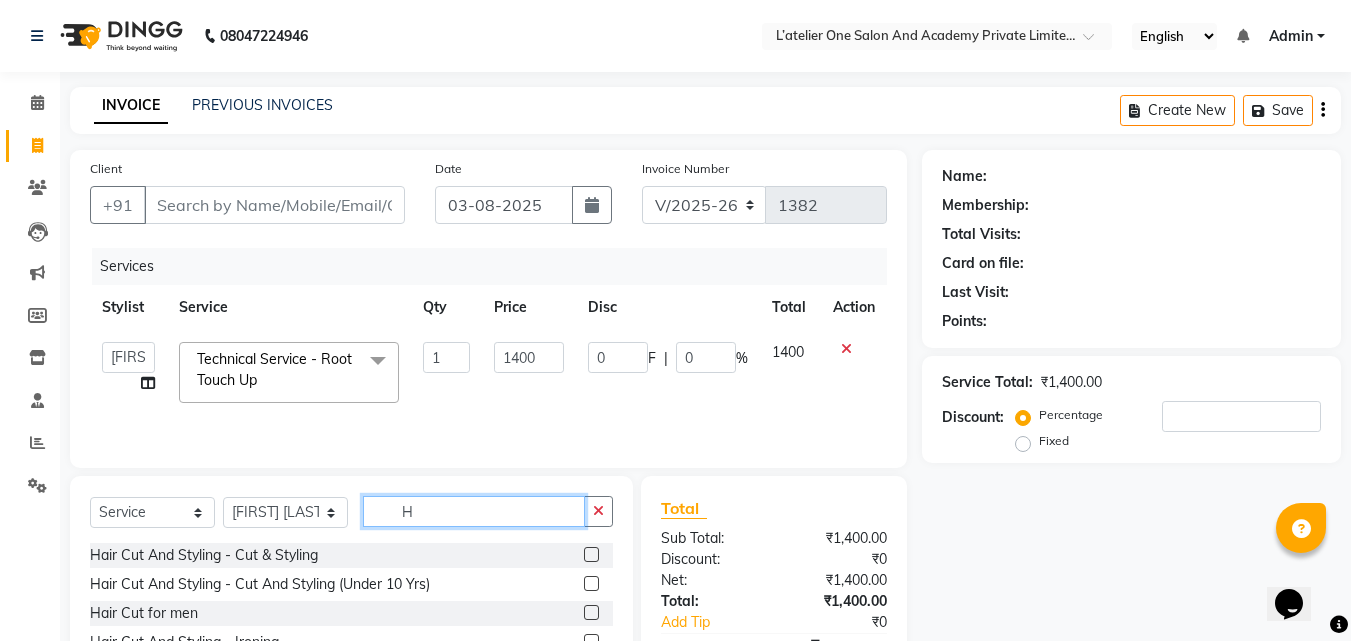 type on "H" 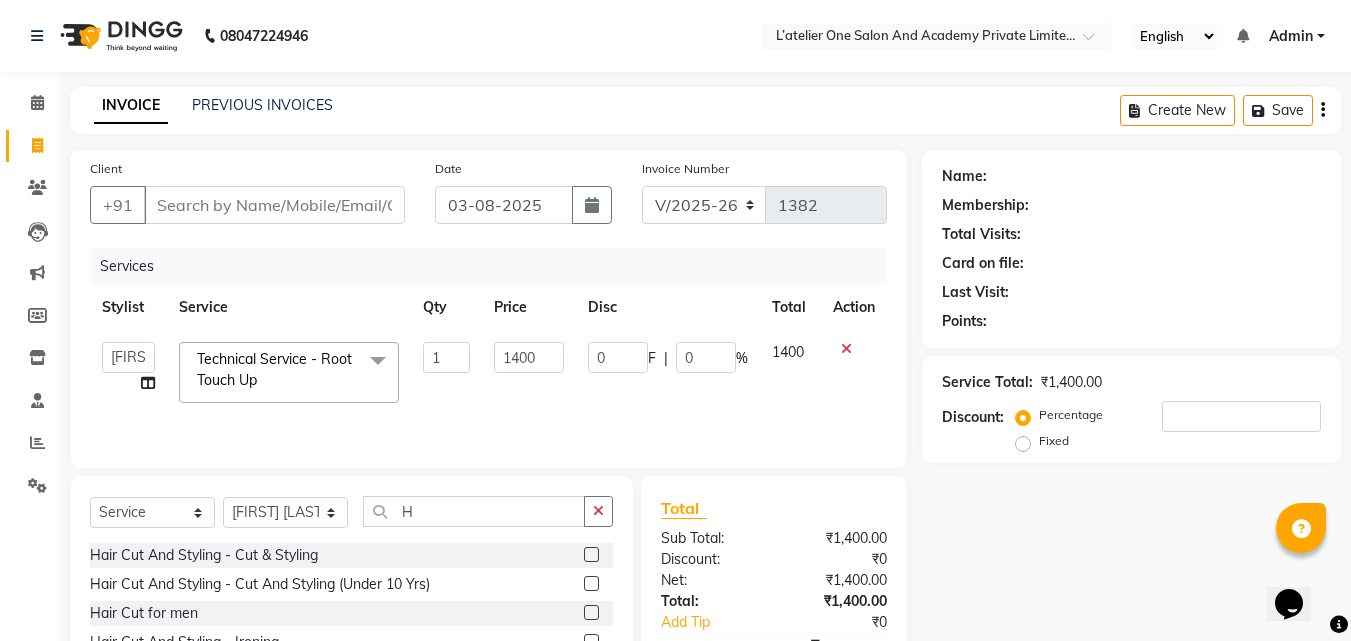 click 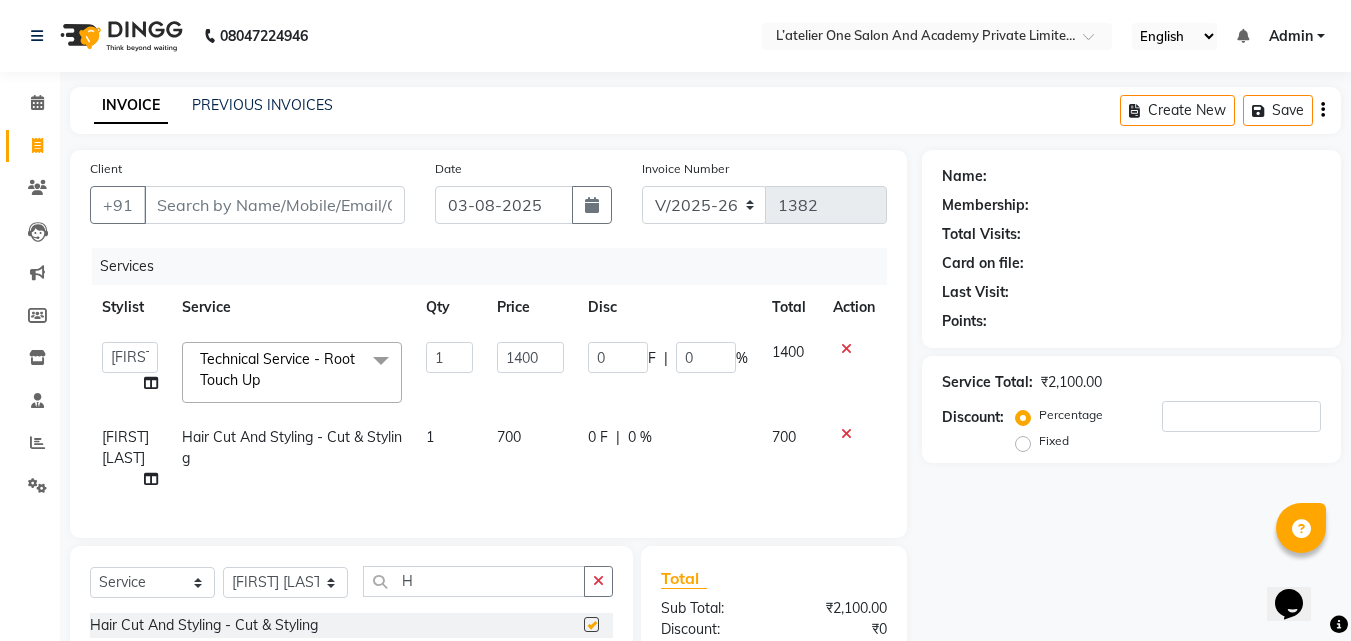 checkbox on "false" 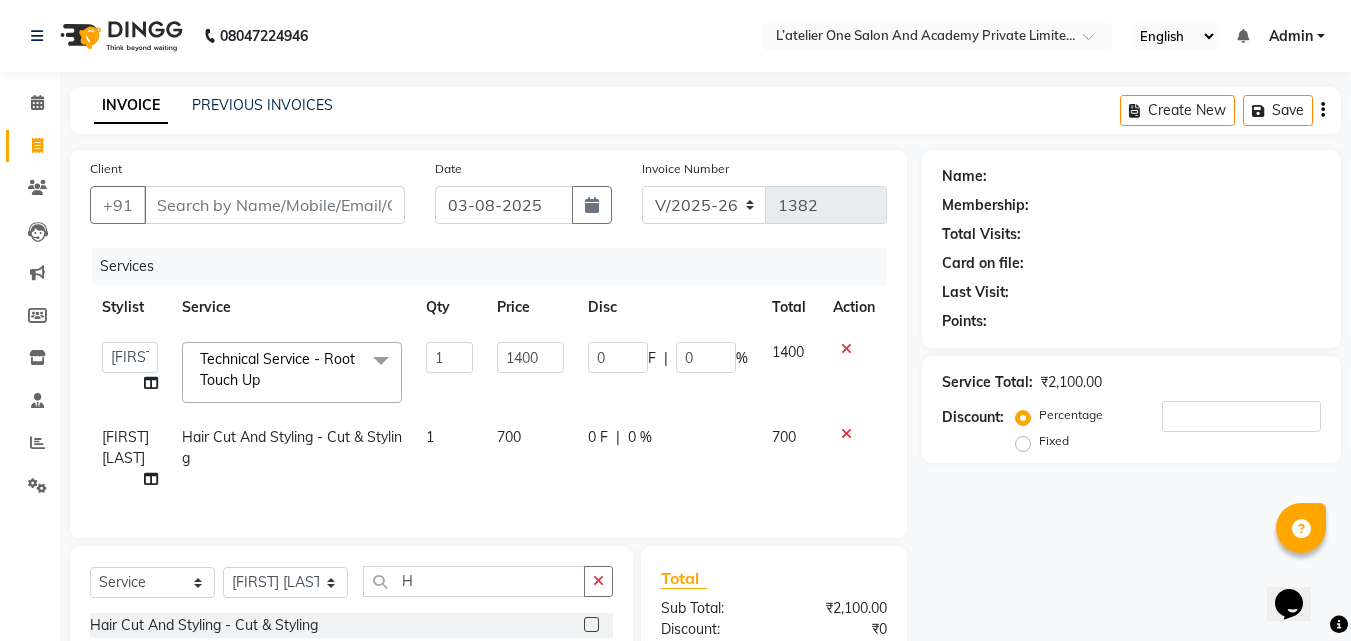click on "[FIRST] [LAST] Hair Cut And Styling - Cut & Styling 1 700 0 F | 0 % 700" 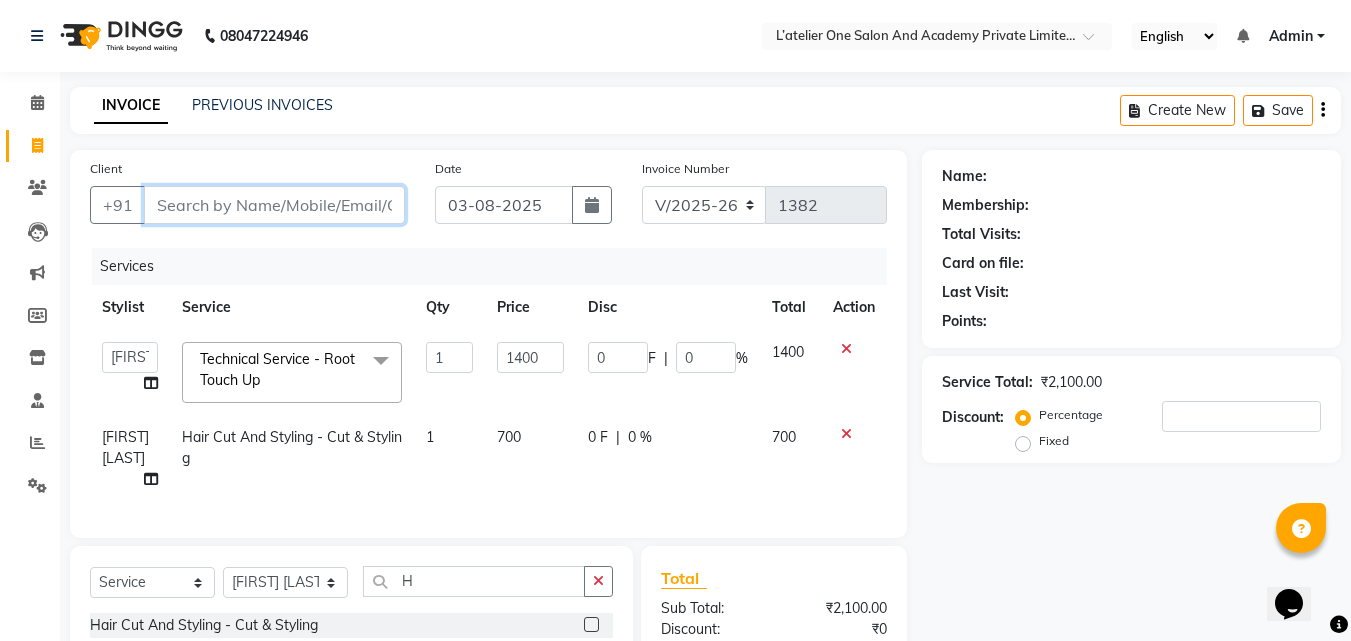 click on "Client" at bounding box center [274, 205] 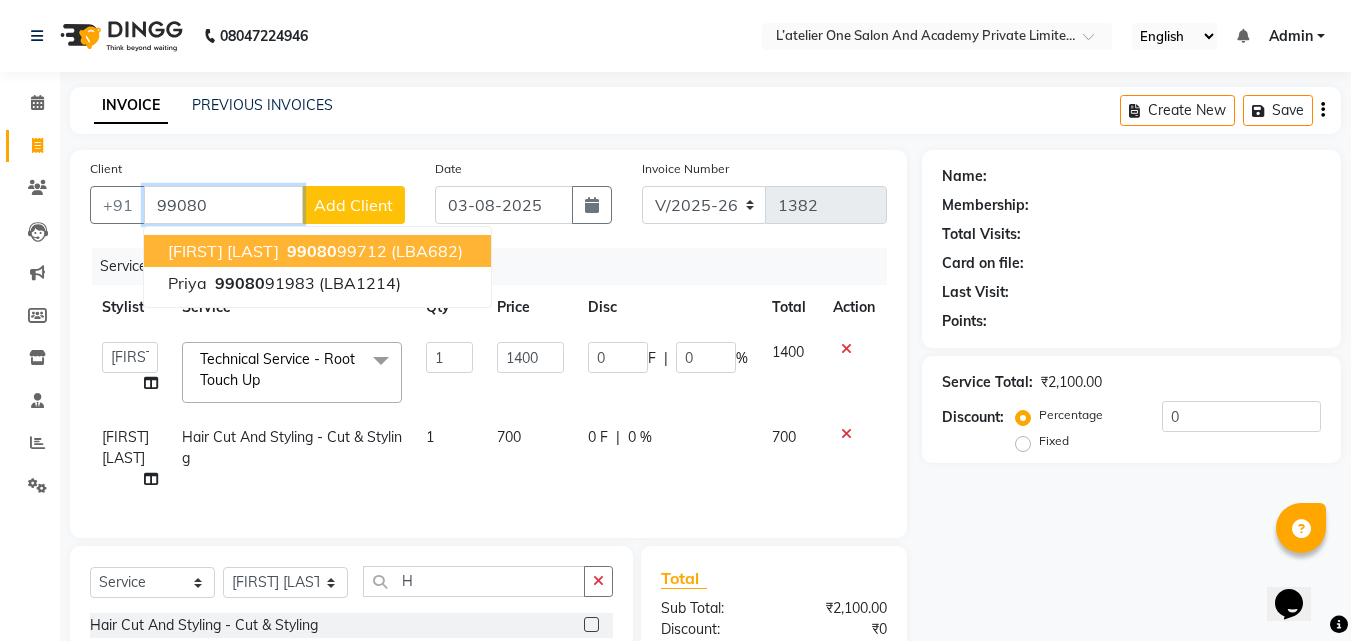 click on "99080" at bounding box center (312, 251) 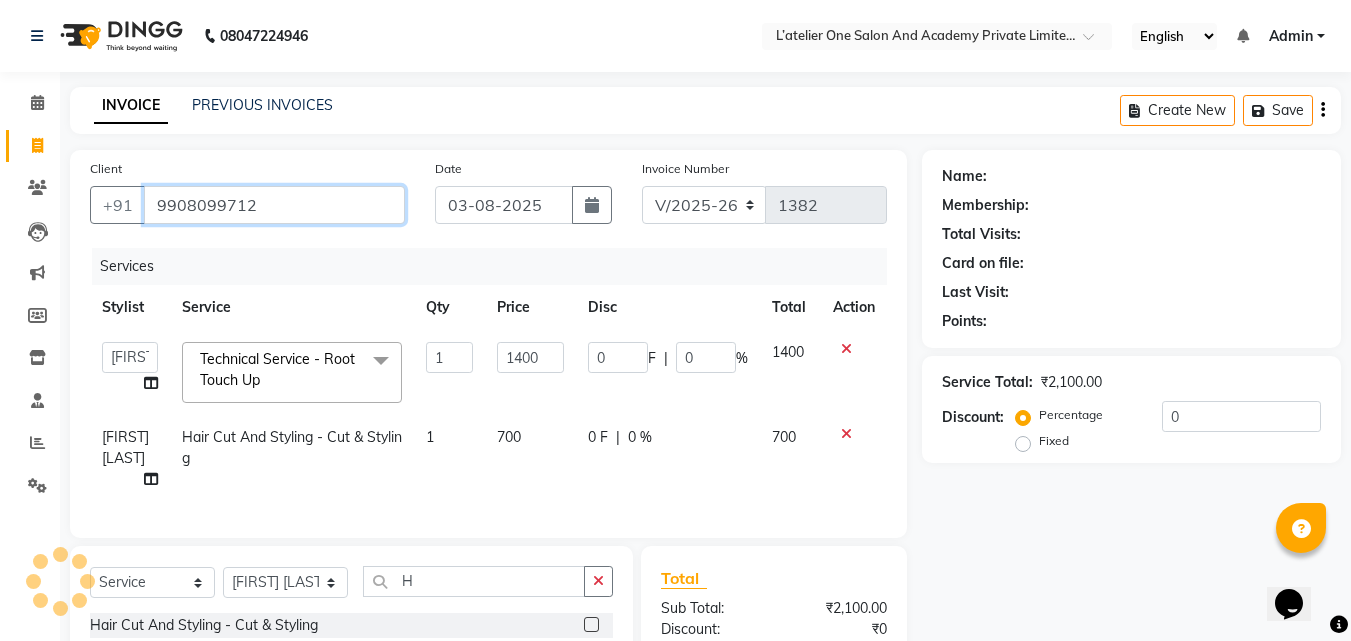 type on "9908099712" 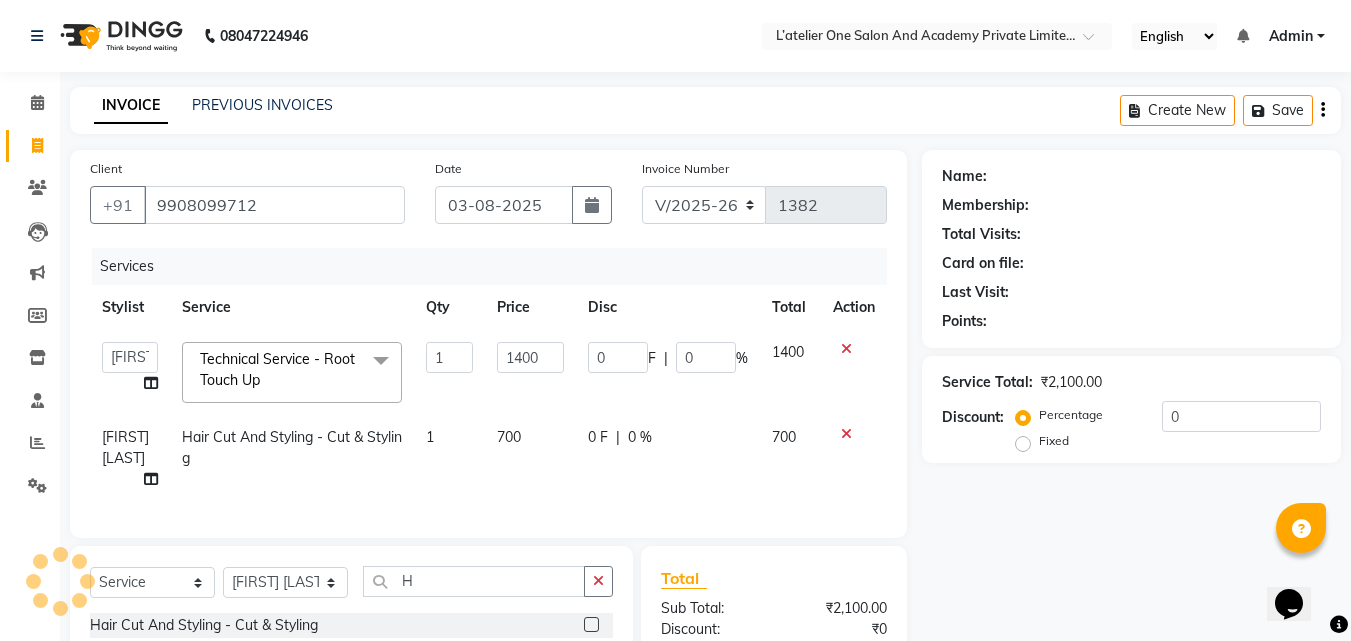 type on "280" 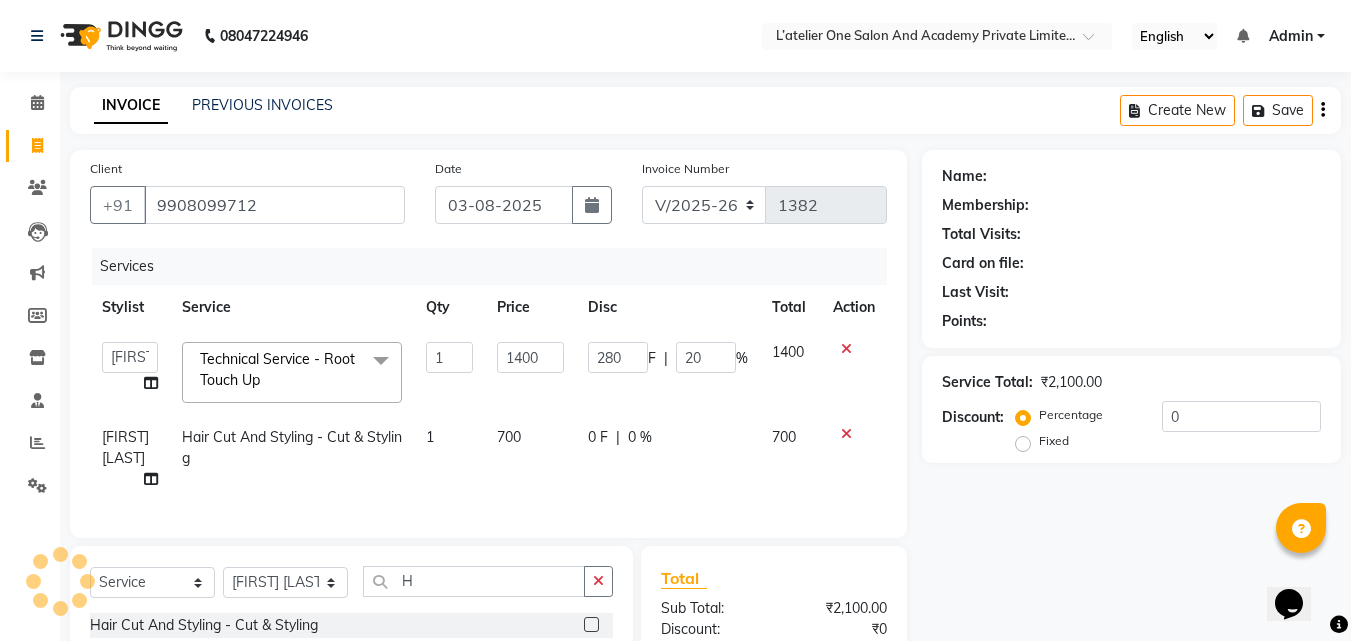 select on "2: Object" 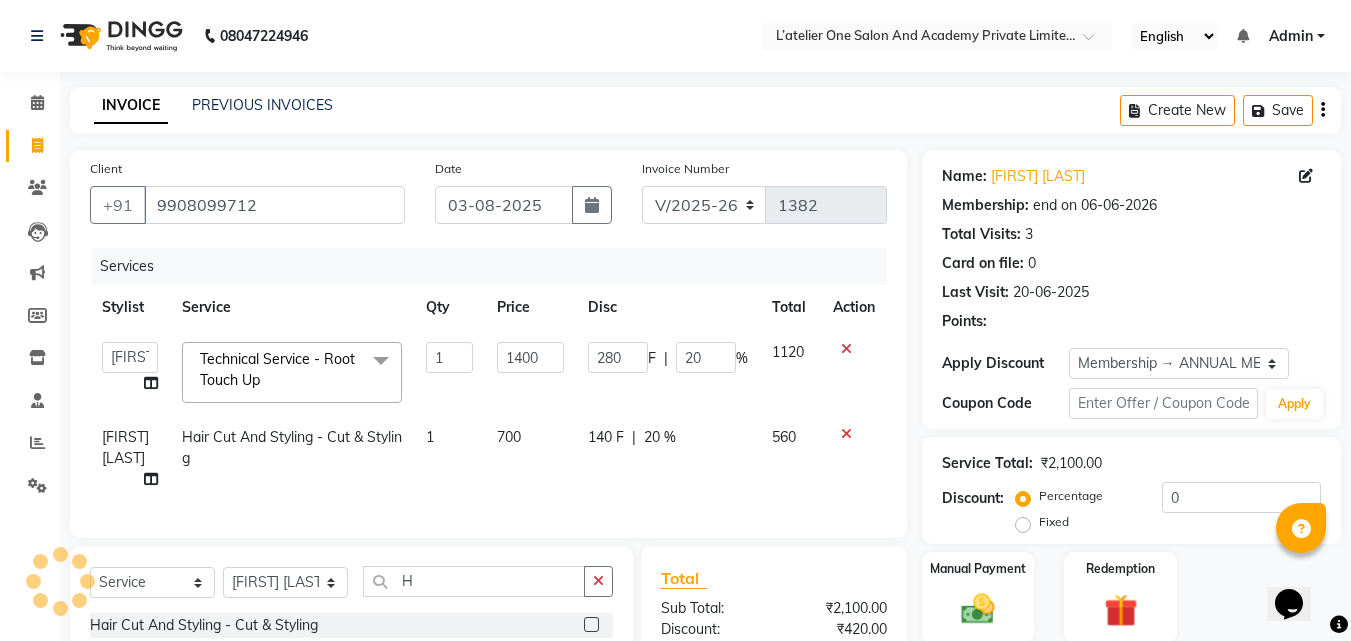type on "20" 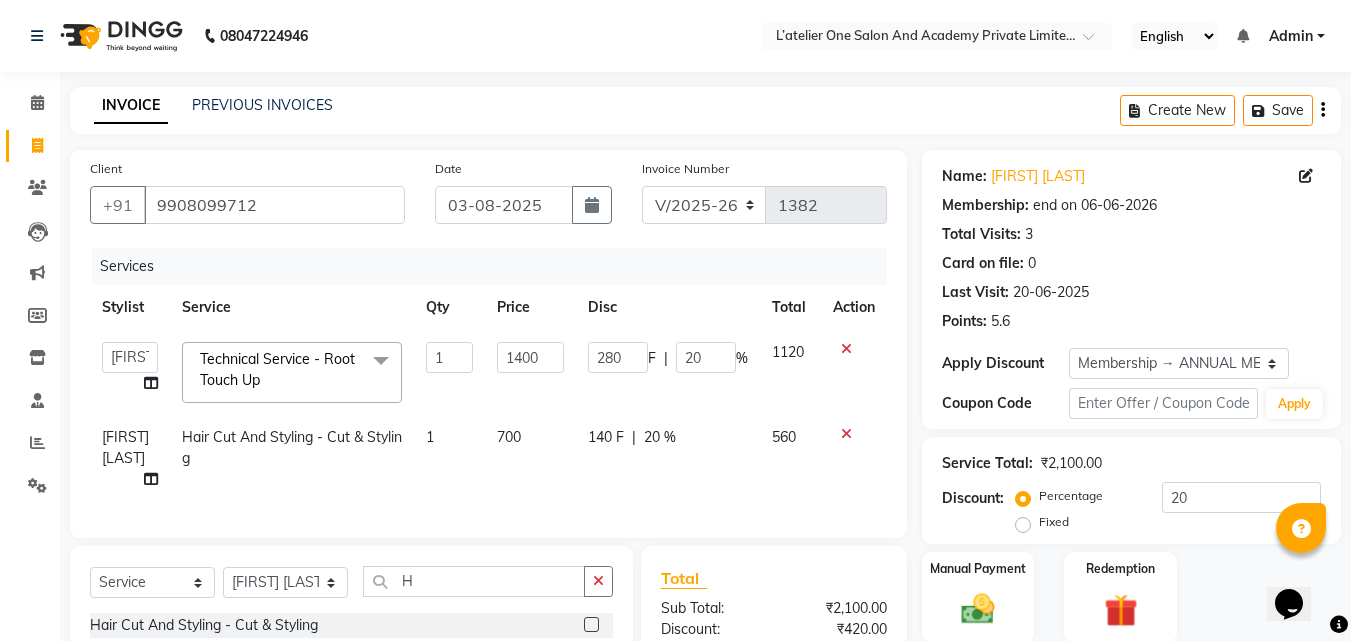click on "1" 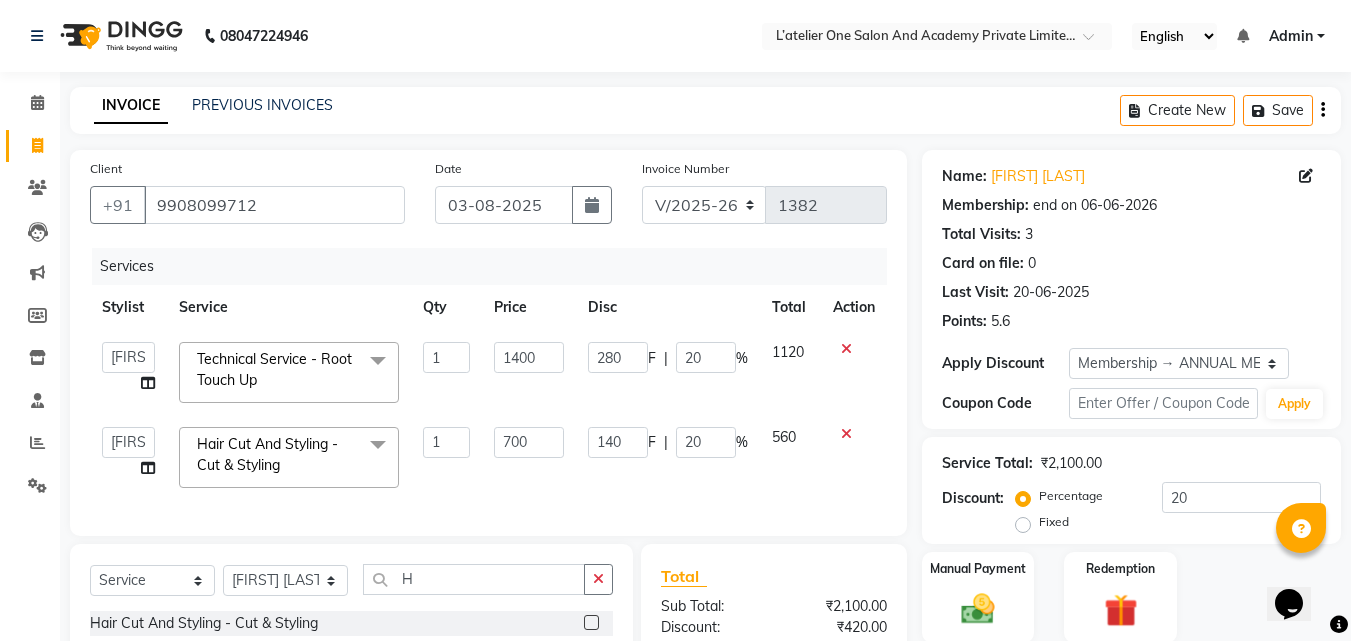 click on "Hair Cut And Styling - Cut & Styling  x" 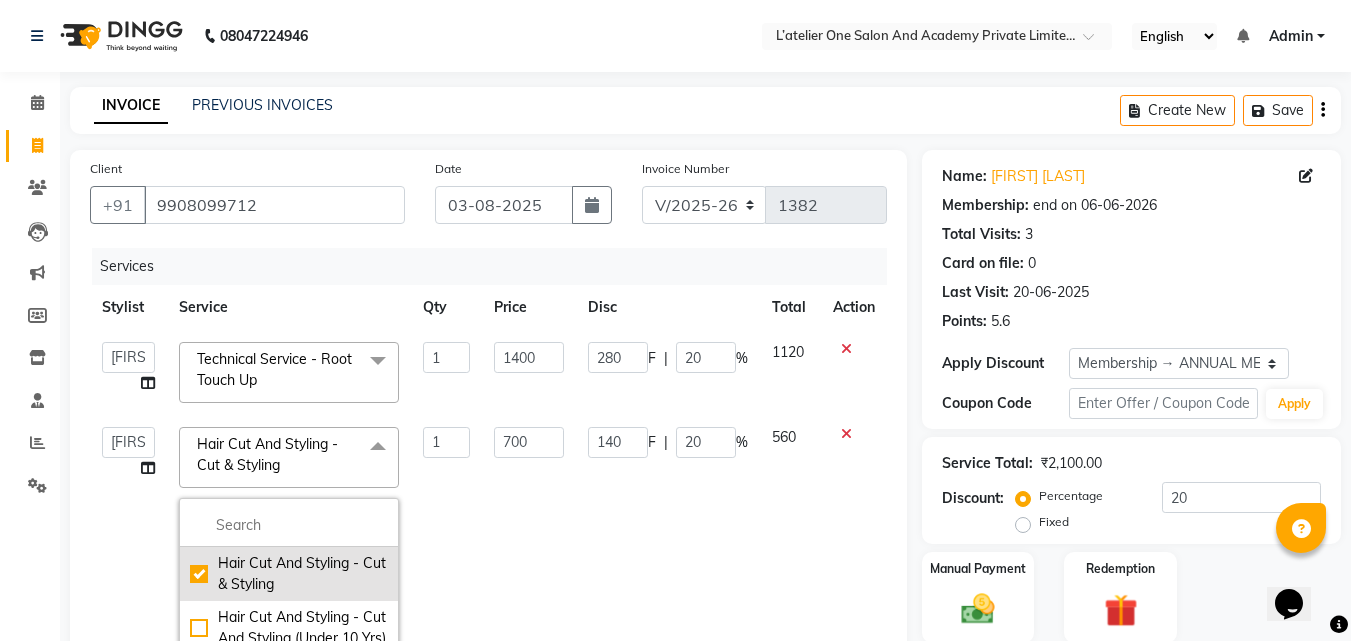 scroll, scrollTop: 267, scrollLeft: 0, axis: vertical 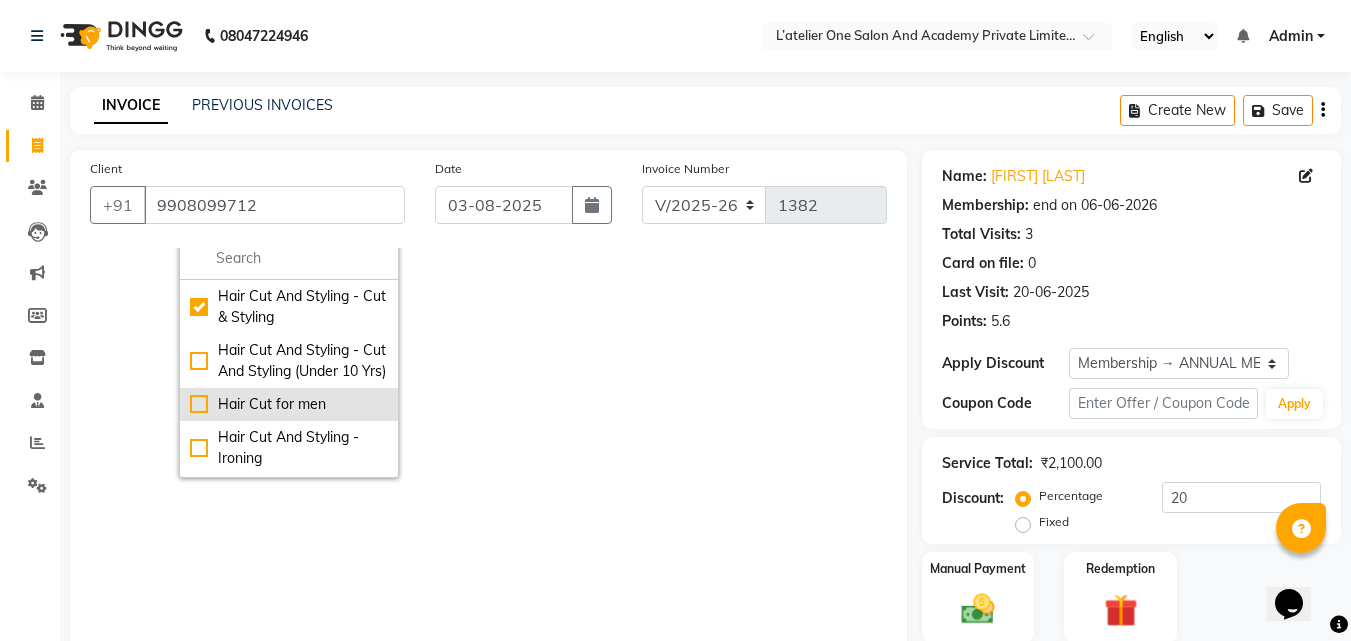 click on "Hair Cut for men" 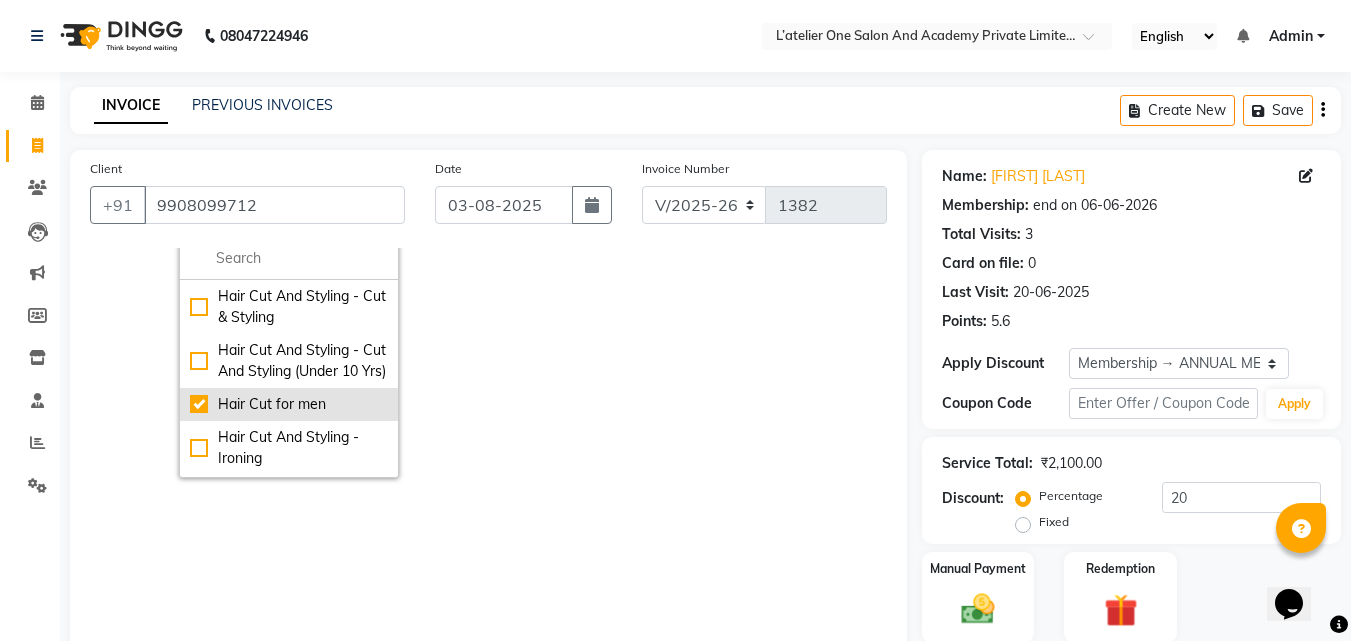 checkbox on "false" 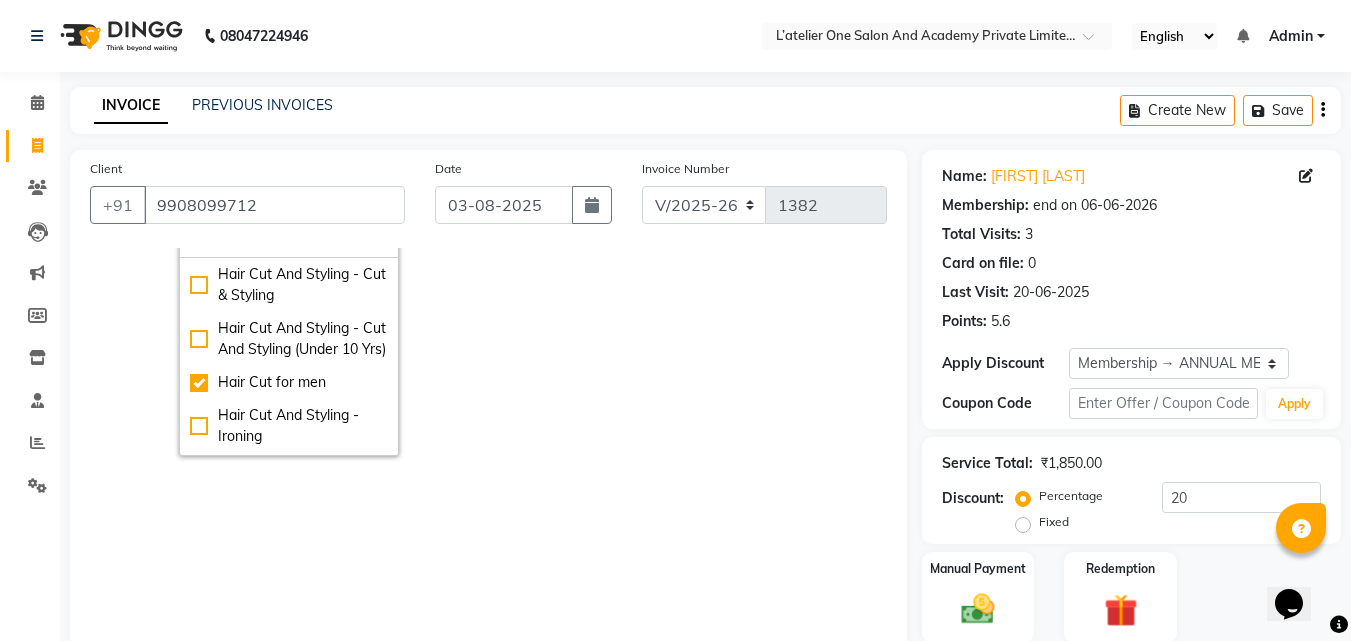click on "1" 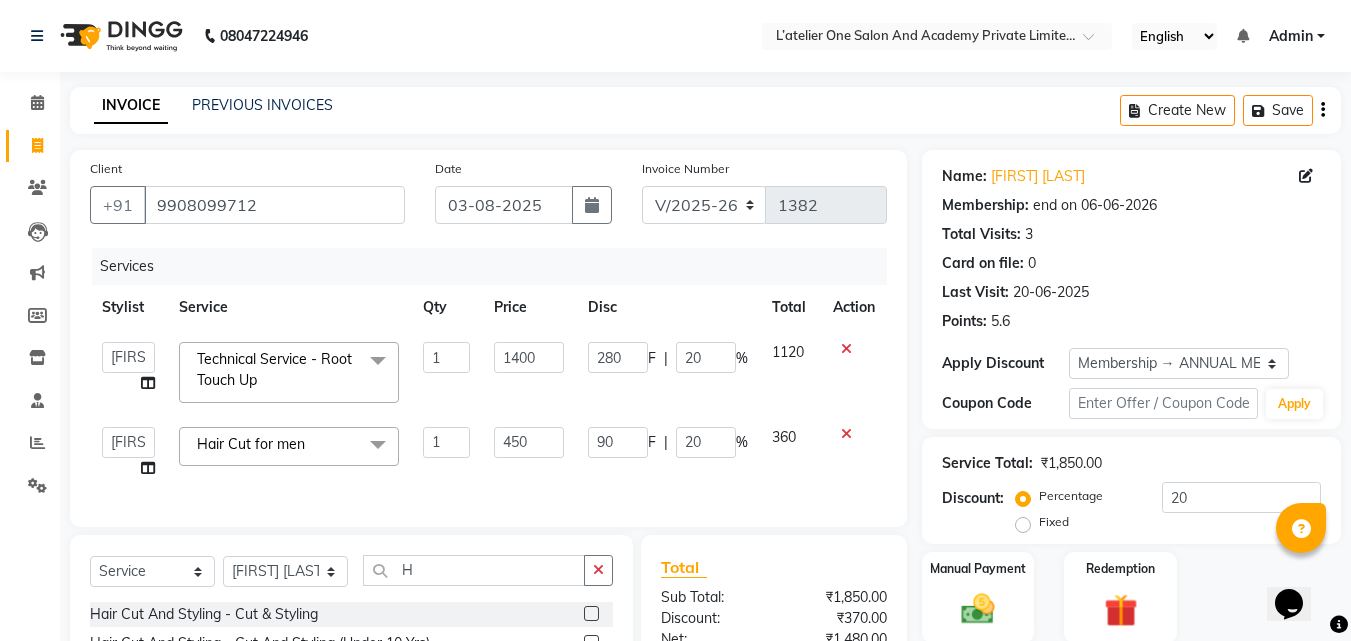 scroll, scrollTop: 0, scrollLeft: 0, axis: both 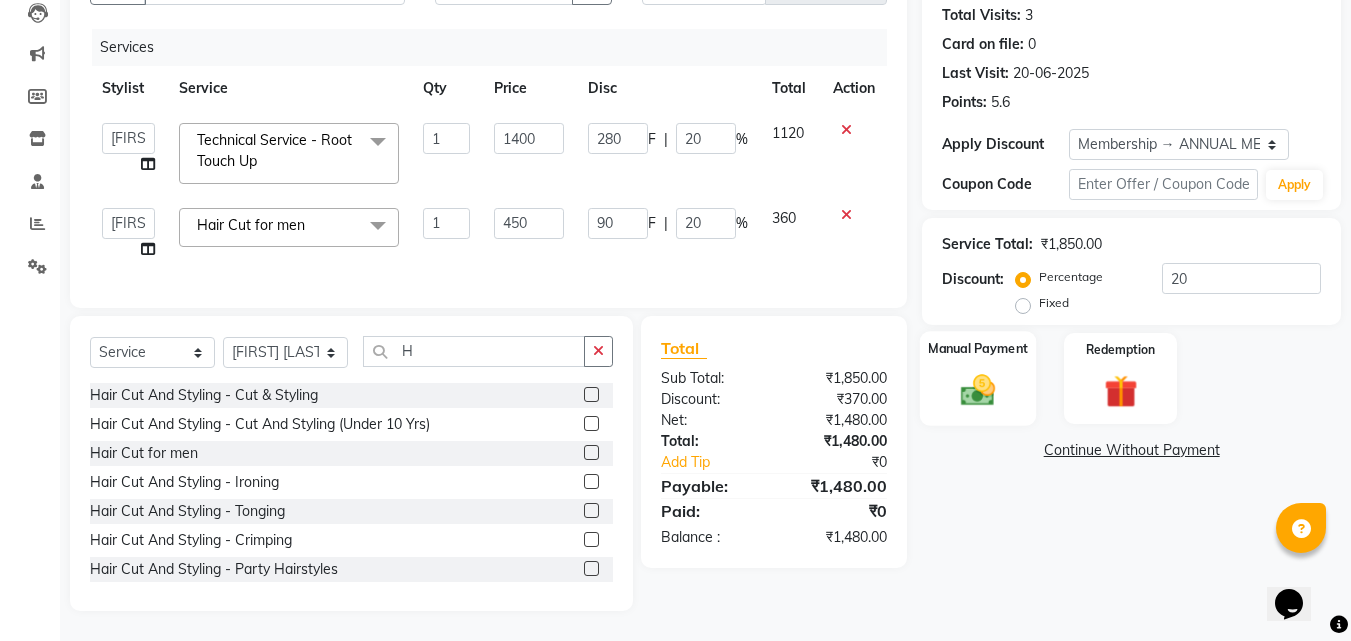 click 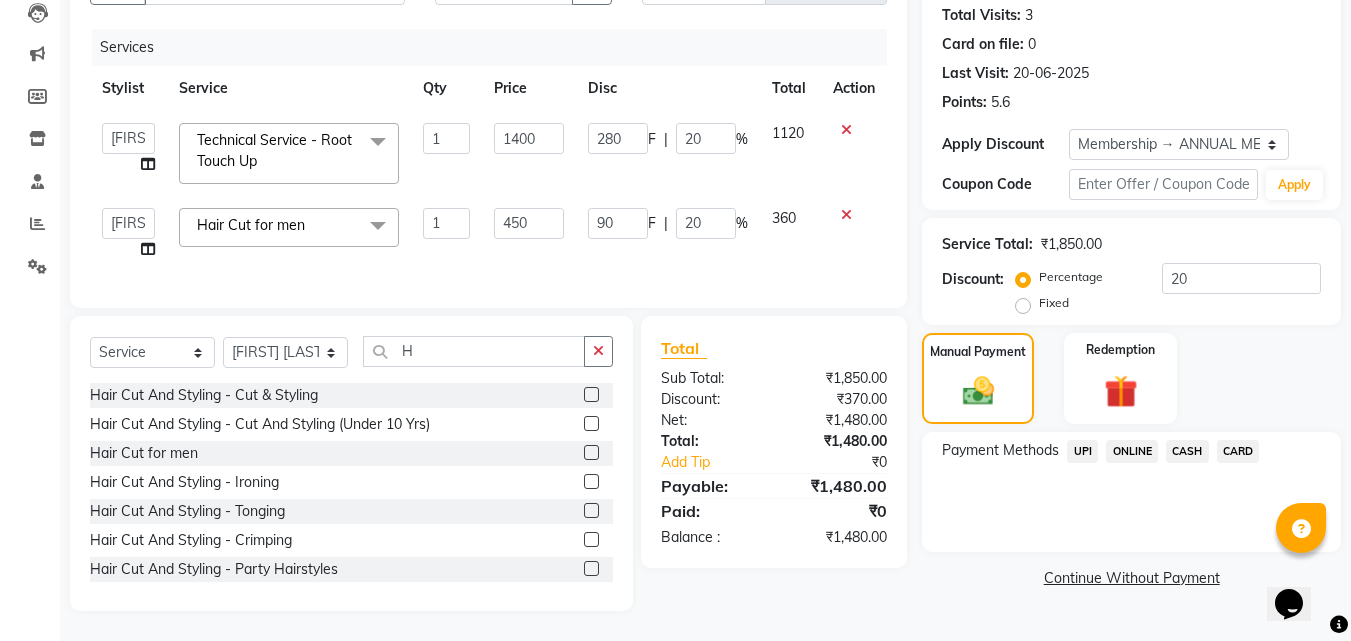 click on "ONLINE" 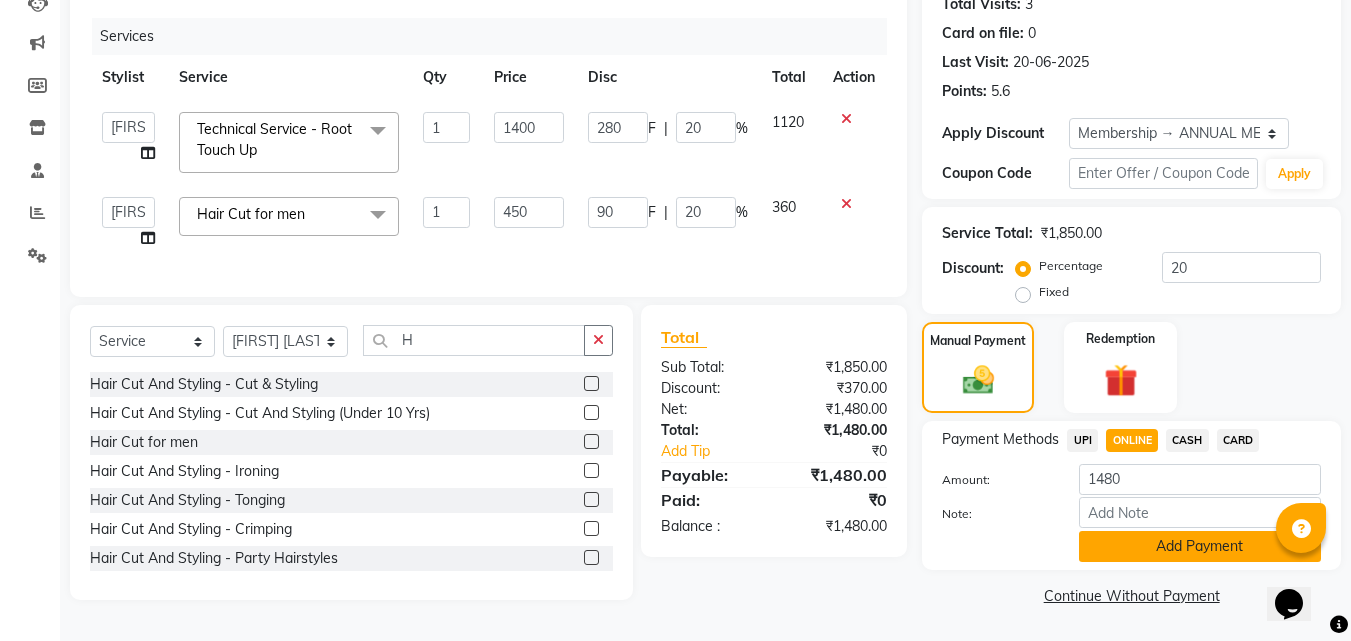 click on "Add Payment" 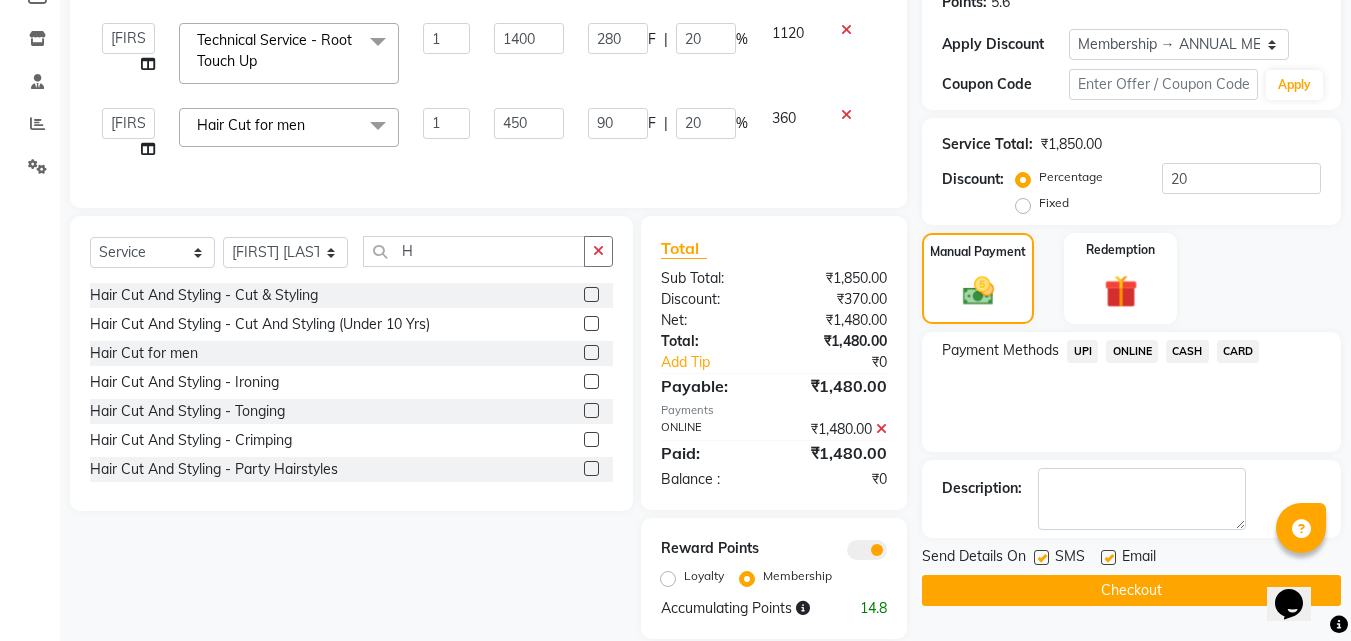 scroll, scrollTop: 362, scrollLeft: 0, axis: vertical 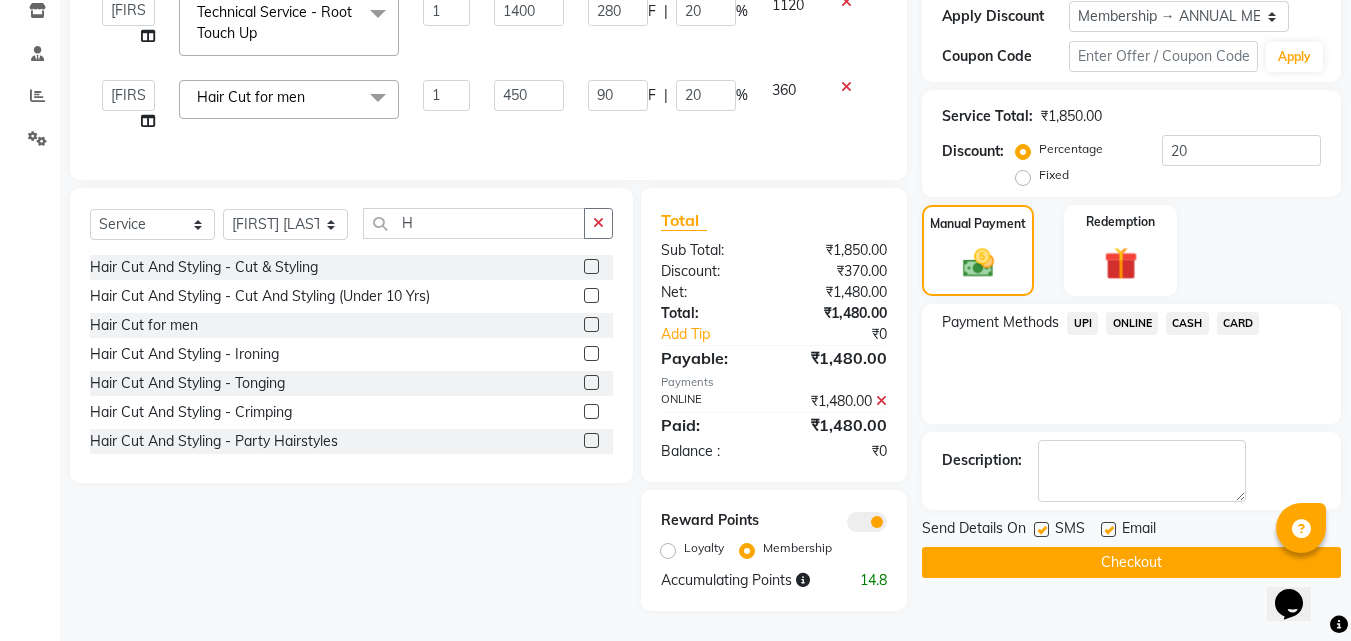 click on "Checkout" 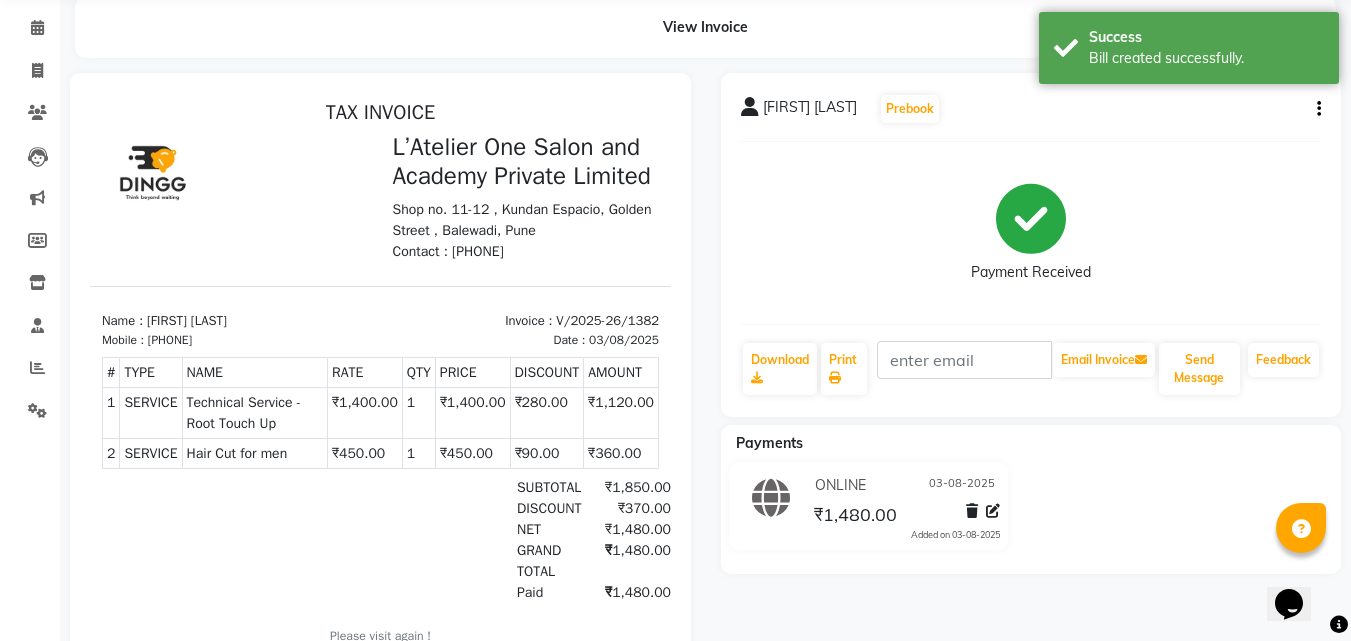 scroll, scrollTop: 0, scrollLeft: 0, axis: both 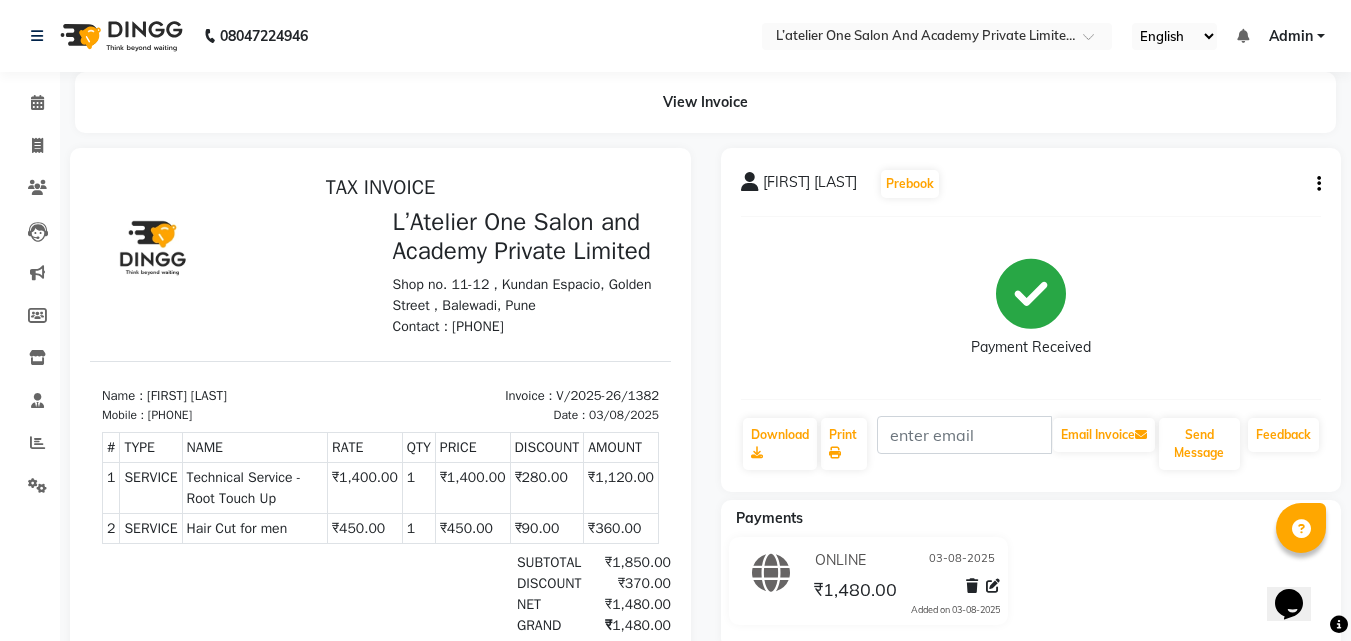 drag, startPoint x: 230, startPoint y: 127, endPoint x: 734, endPoint y: 44, distance: 510.7886 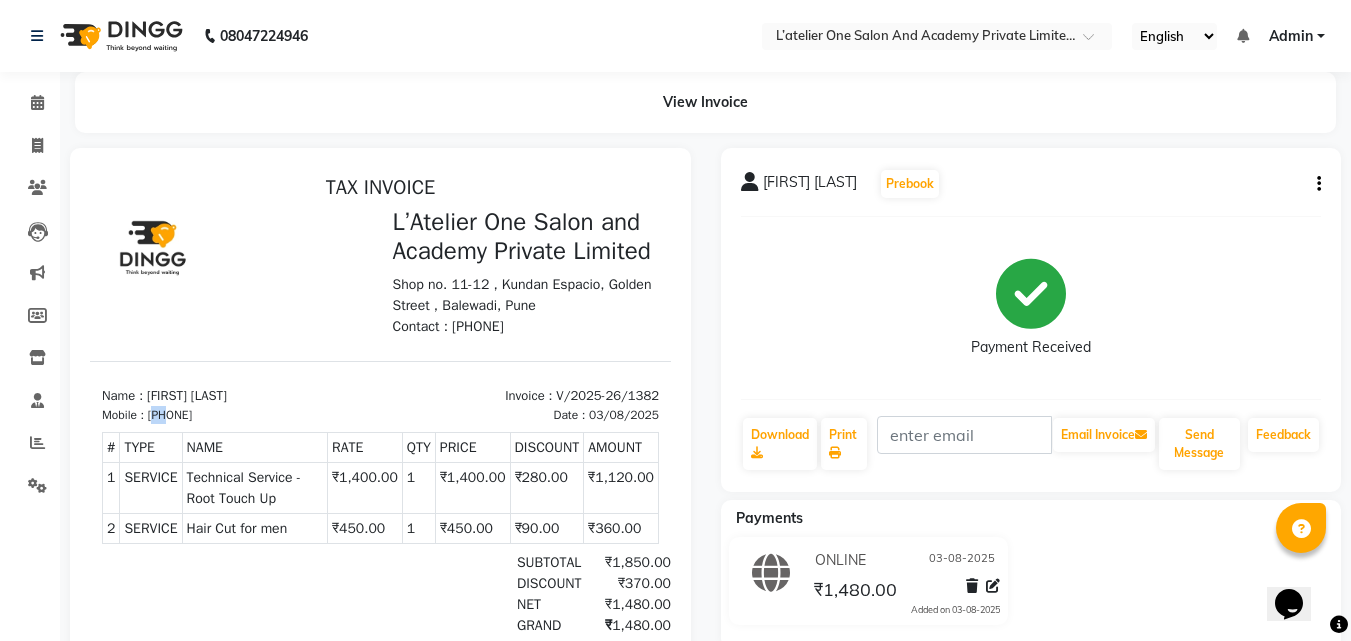 drag, startPoint x: 159, startPoint y: 441, endPoint x: 175, endPoint y: 442, distance: 16.03122 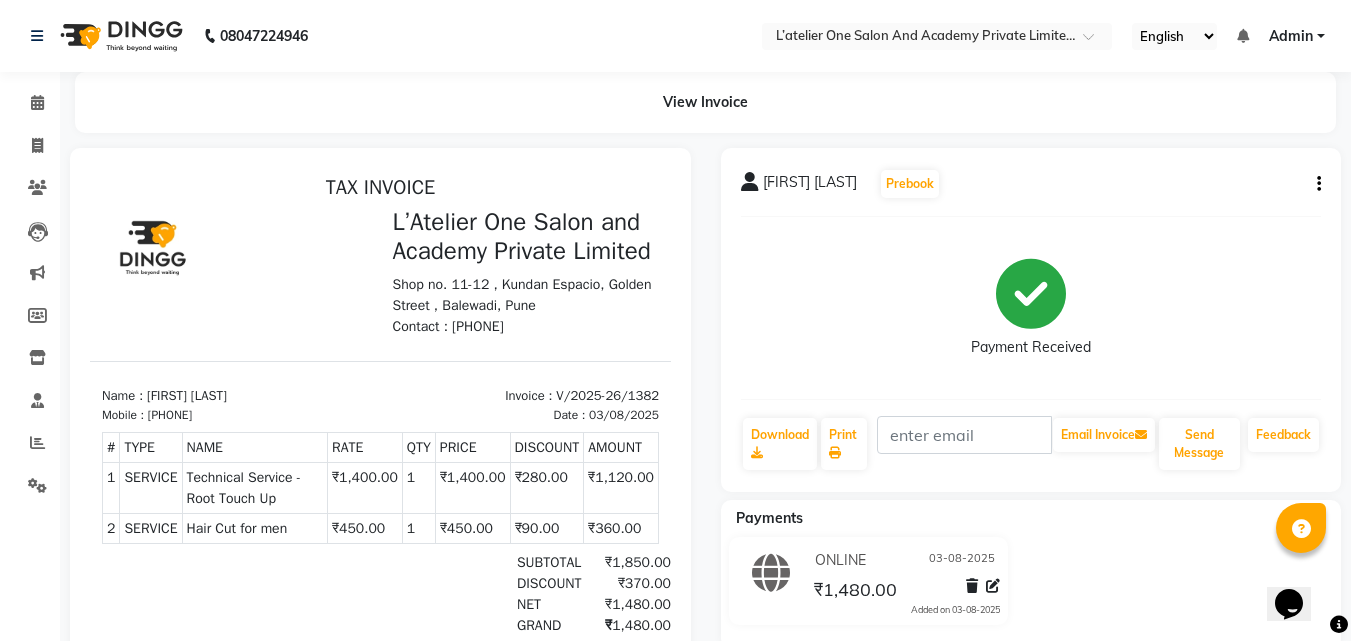 click on "[PHONE]" at bounding box center (170, 415) 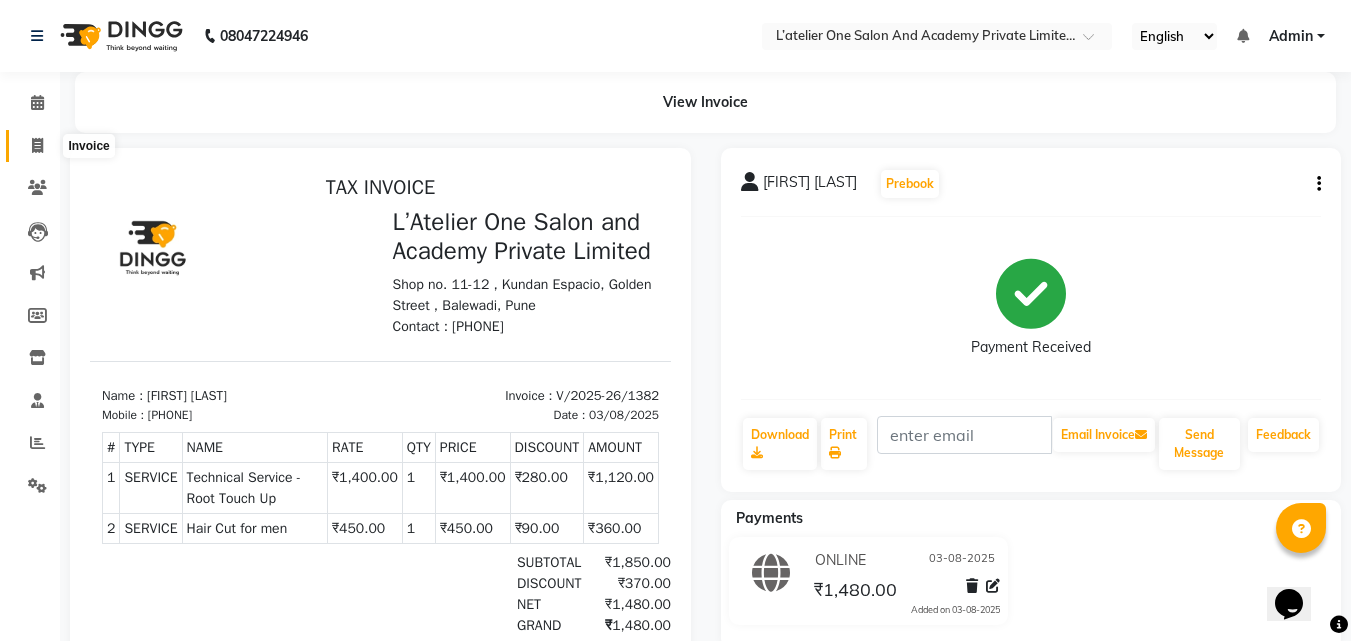 drag, startPoint x: 23, startPoint y: 148, endPoint x: 87, endPoint y: 140, distance: 64.49806 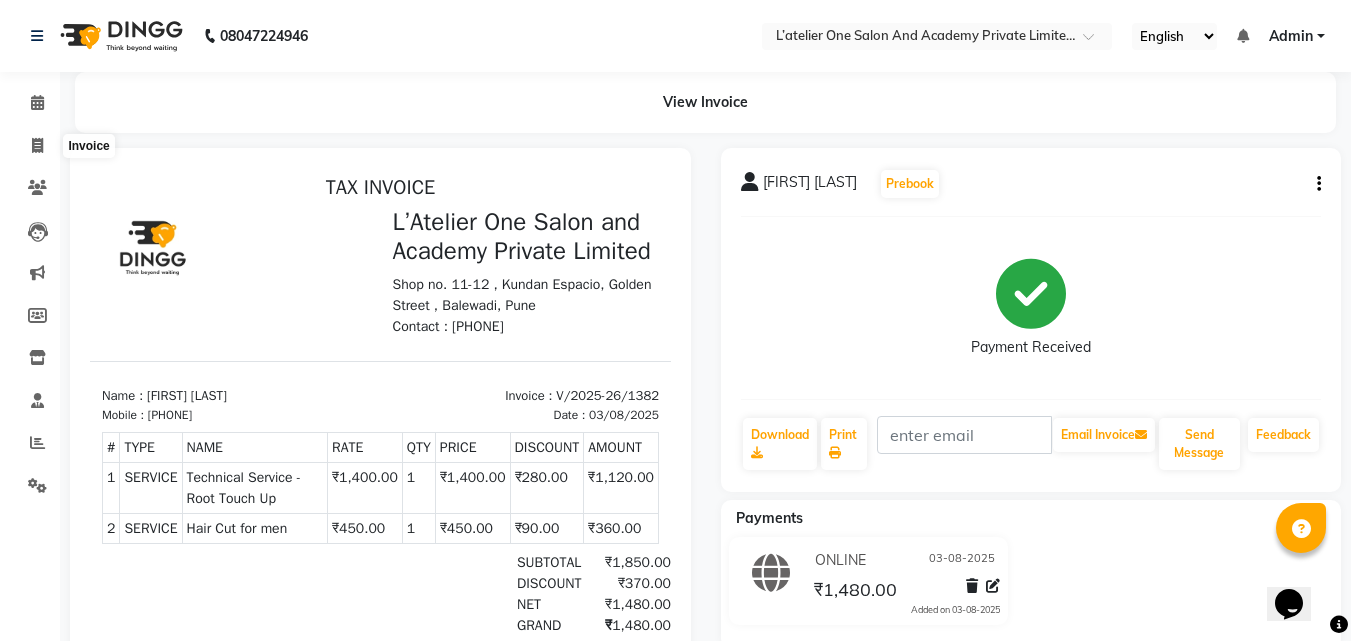 select on "6939" 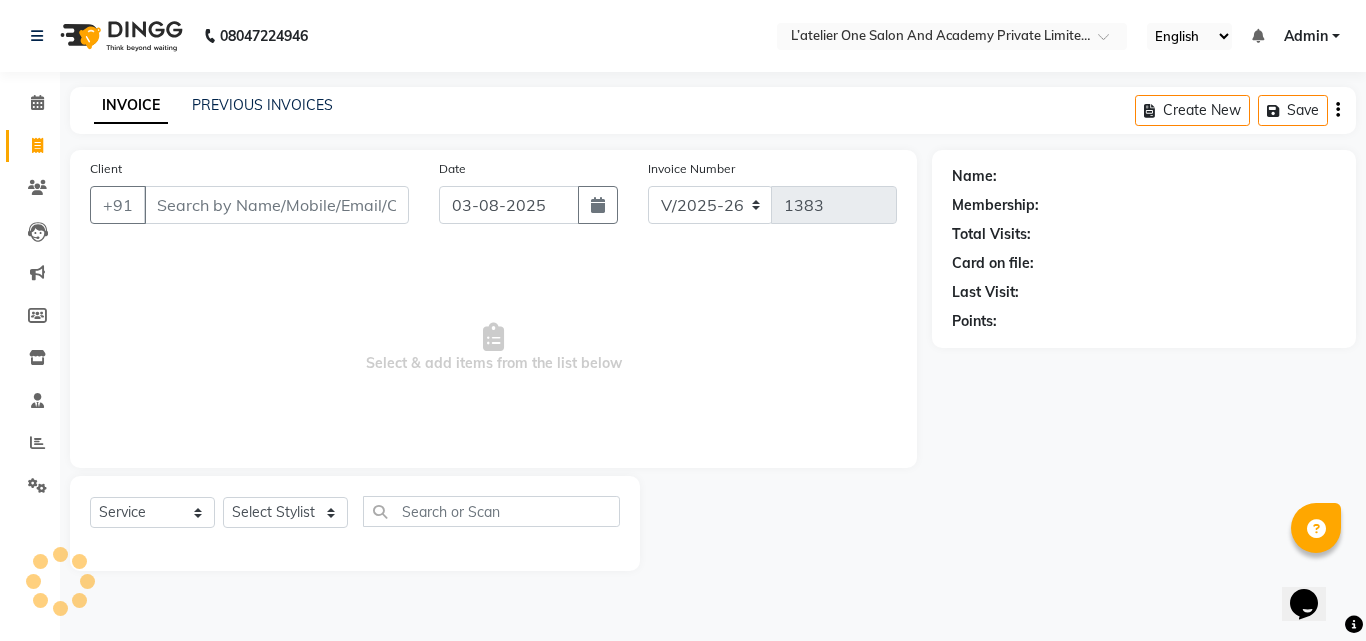 click on "Client" at bounding box center [276, 205] 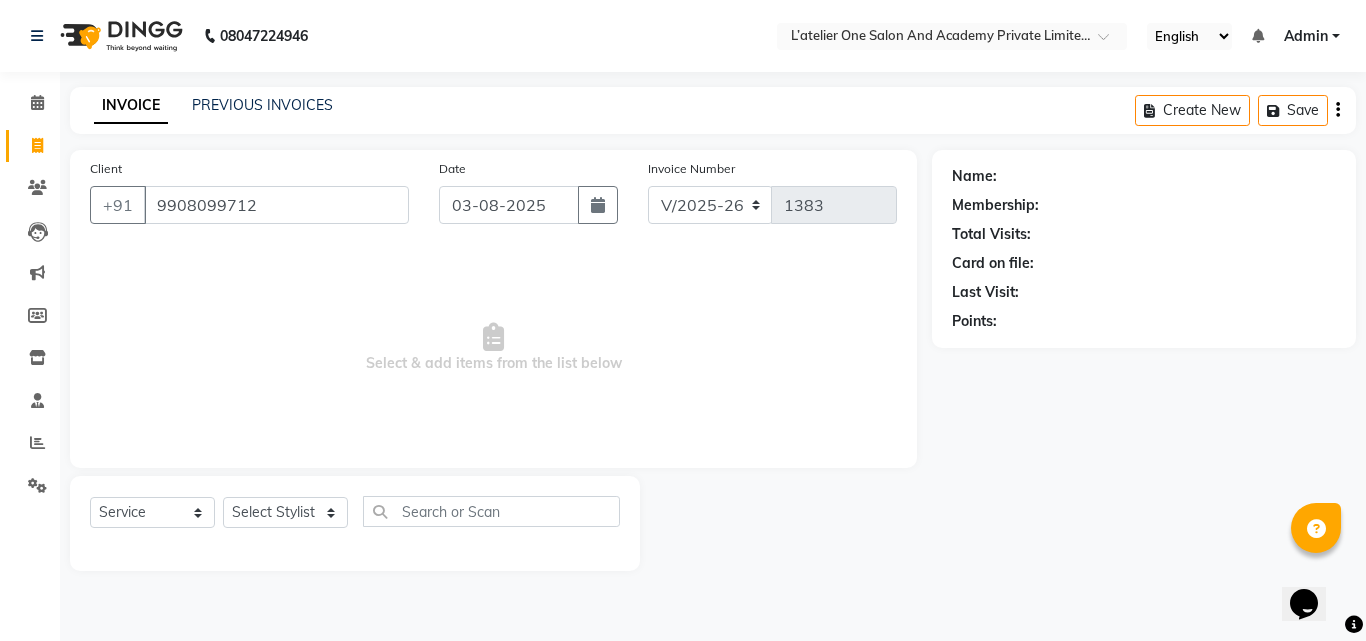 type on "9908099712" 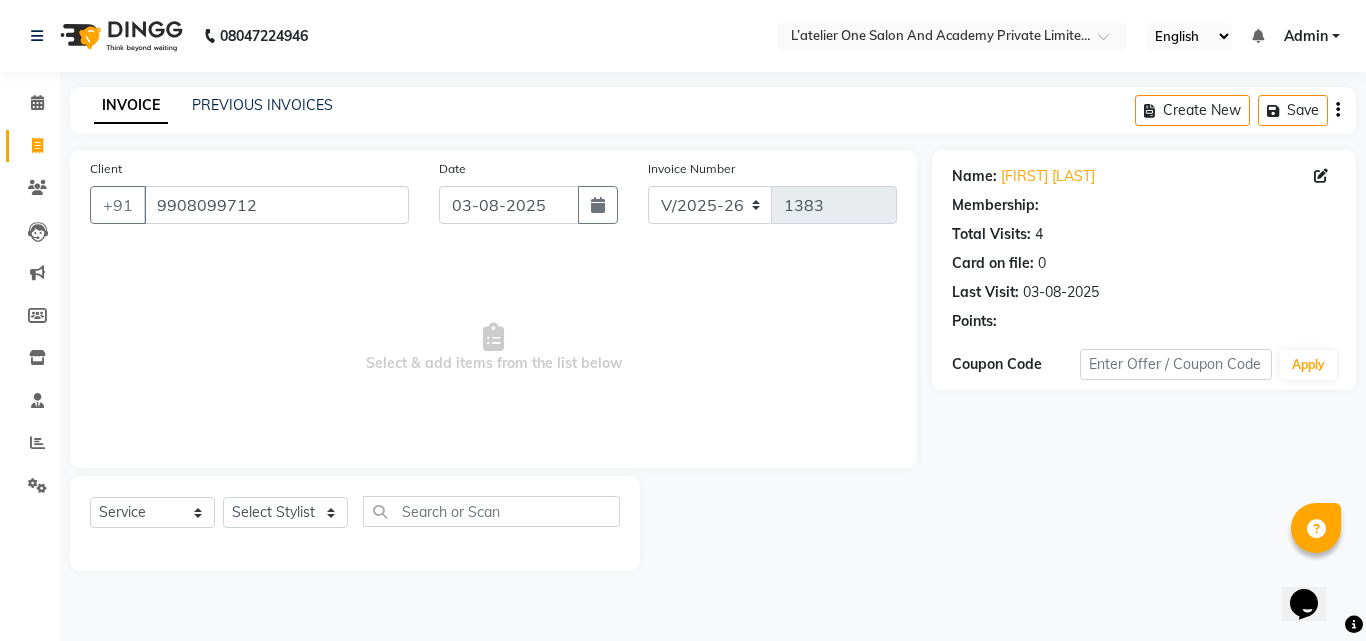 select on "2: Object" 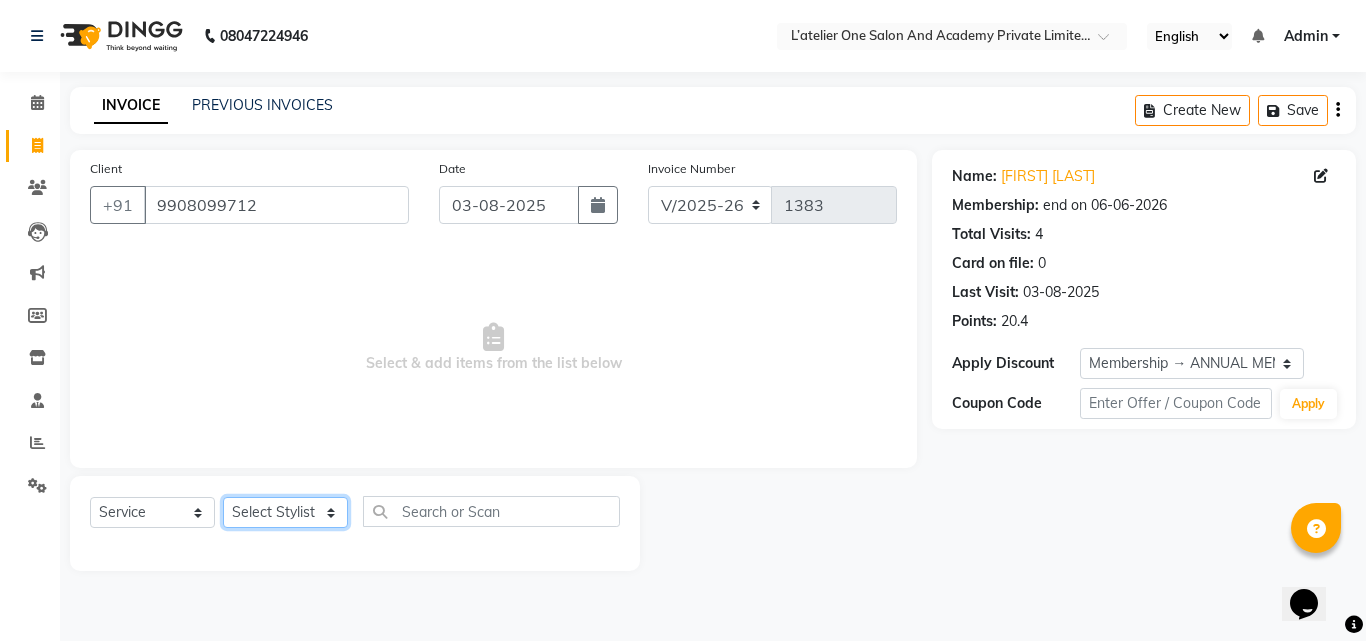 drag, startPoint x: 269, startPoint y: 515, endPoint x: 273, endPoint y: 498, distance: 17.464249 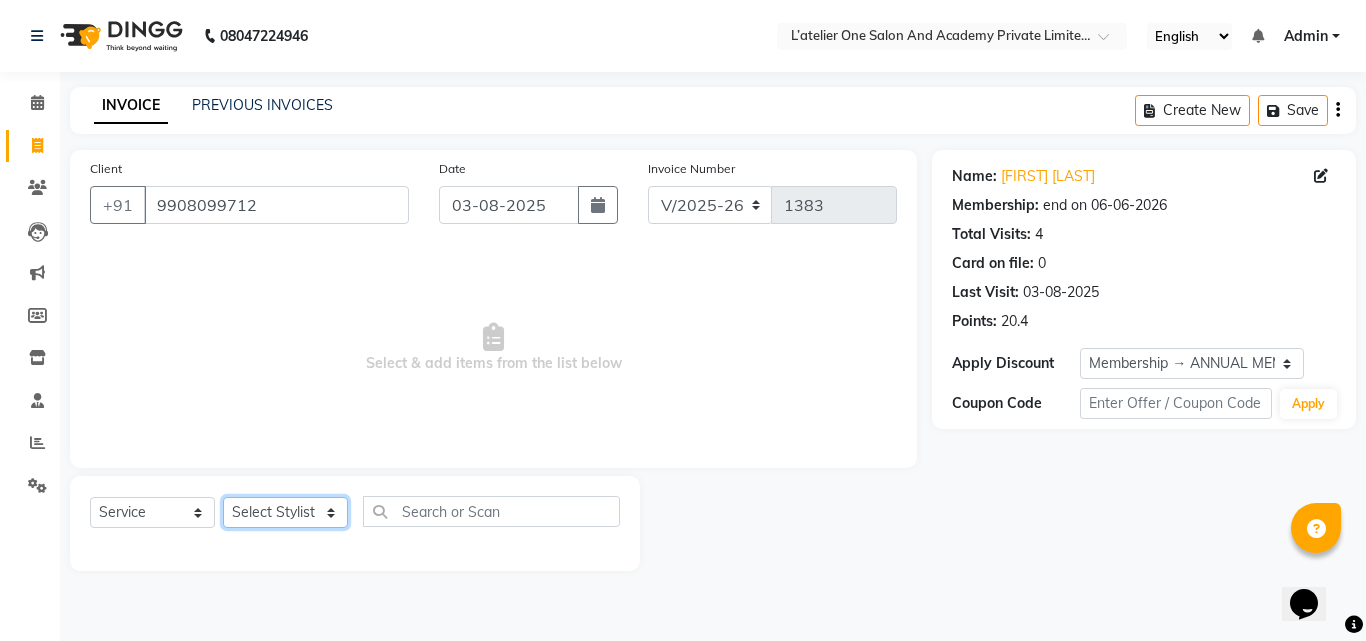 select on "57084" 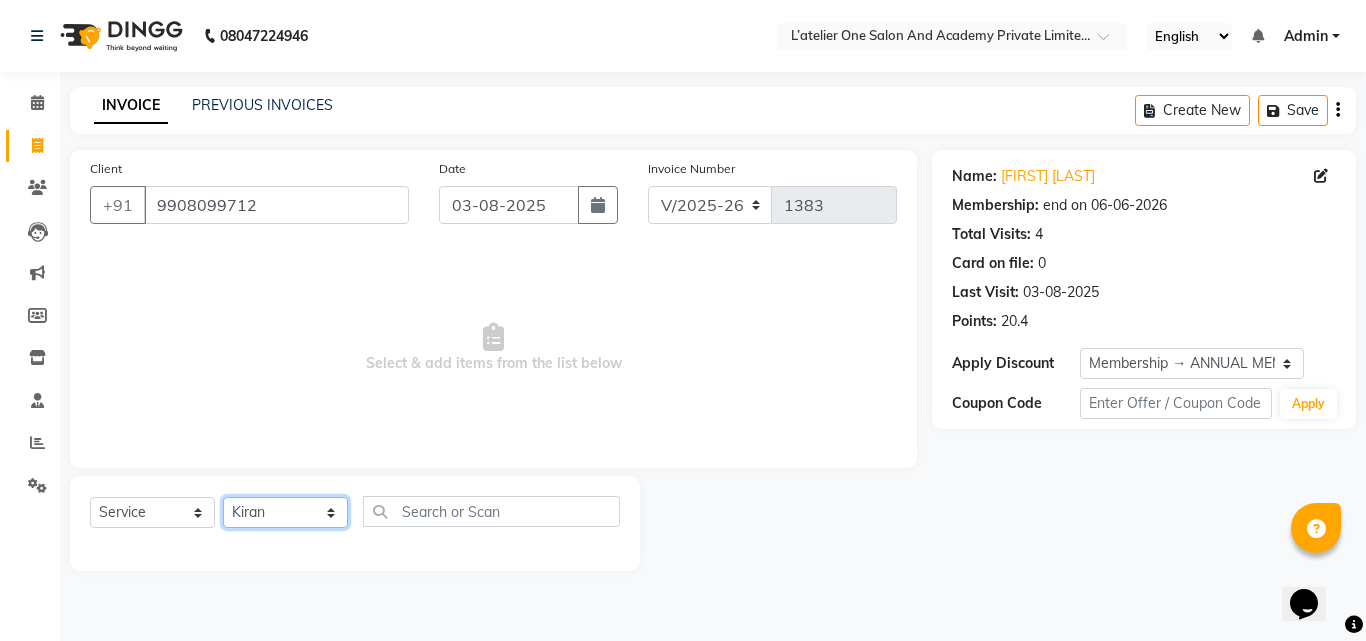 click on "Select Stylist [FIRST] [LAST] [FIRST]  [FIRST] [LAST] [FIRST] [LAST] [FIRST] [LAST] [FIRST] [LAST] [FIRST] [LAST] [FIRST] [LAST] [FIRST] [LAST]" 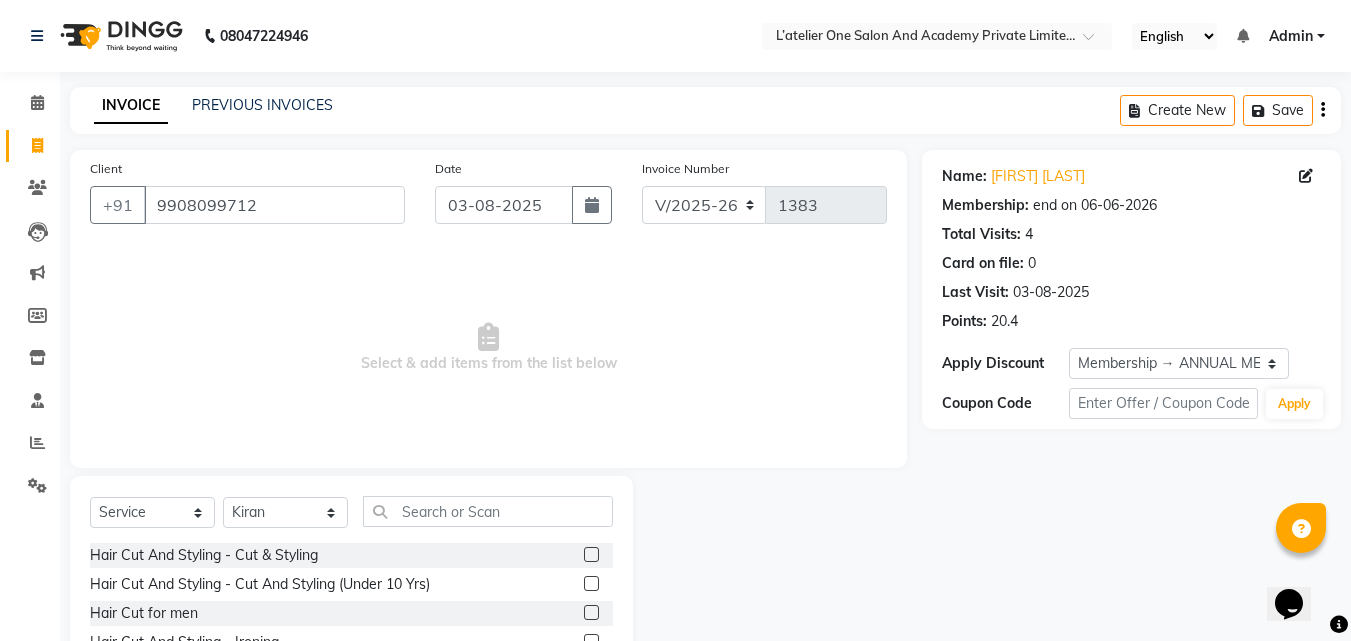click on "Select  Service  Product  Membership  Package Voucher Prepaid Gift Card  Select Stylist [FIRST] [LAST] [FIRST]  [FIRST] [LAST] [FIRST] [LAST] [FIRST] [LAST] [FIRST] [LAST] [FIRST] [LAST] [FIRST] [LAST] [FIRST] [LAST]  Eye brows   Fore head   Upperlips/ chin  Olamor Facial  offer Loreal HAirspa   Offer gel polish  Hydra Facial  Hydra Facial  upperlips / Forehead / Chin  Technical Service - Root Touch Up  Technical Service - Global Color  Technical Service - Classic Highlights  Technical Service - Balayage  Technical Service - Color Toning  Technical Service - Semi Highlights  Hair Treatments - Botox Hair Treatment  Hair Treatments - Nanoplastia  Hydra facial" 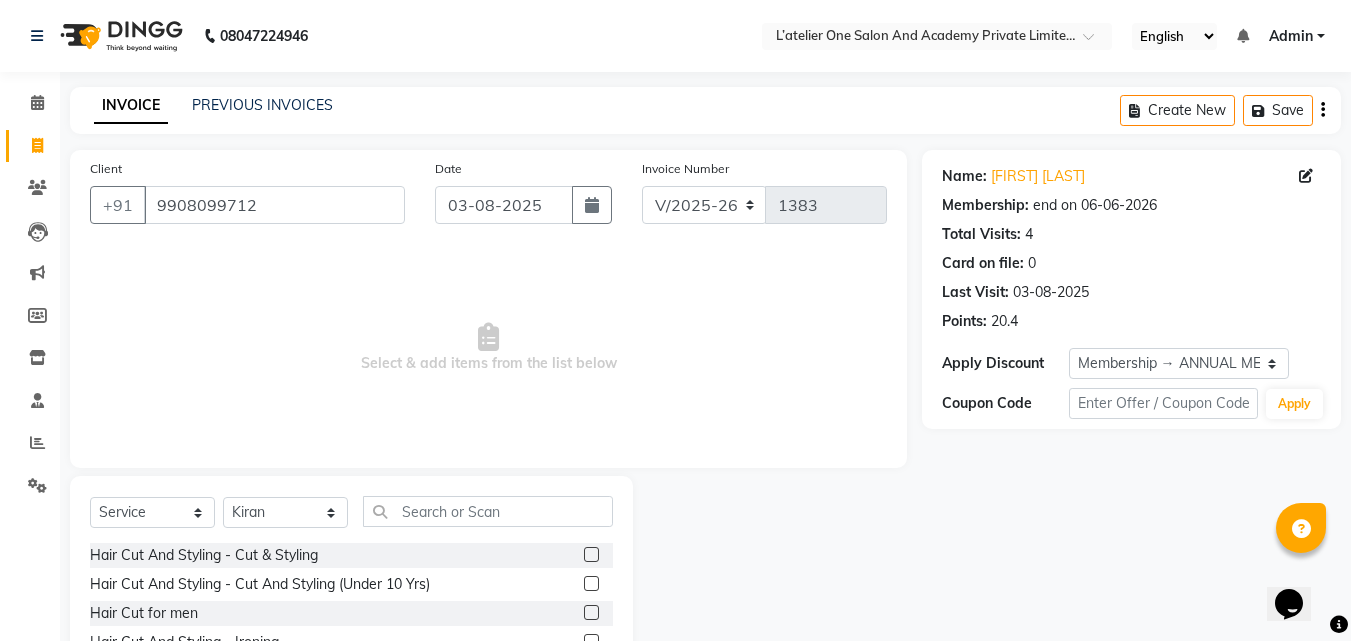 click on "Client +91 [PHONE] Date 03-08-2025 Invoice Number V/2025 V/2025-26 1383  Select & add items from the list below" 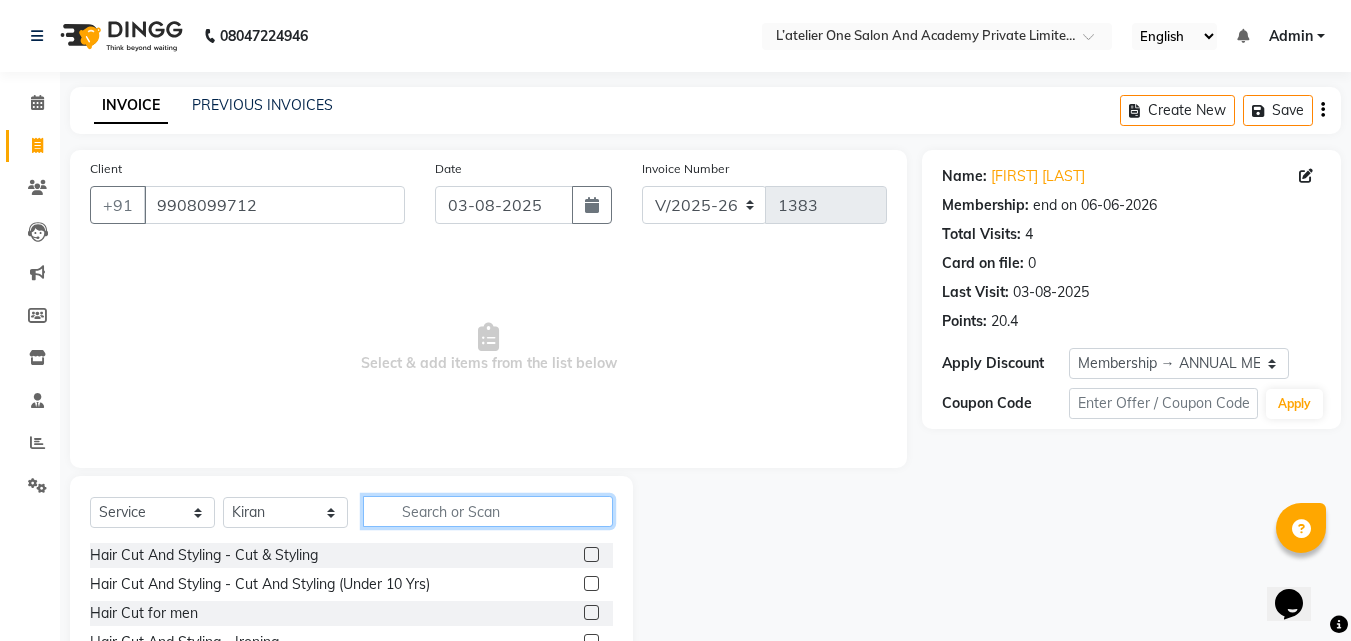 click 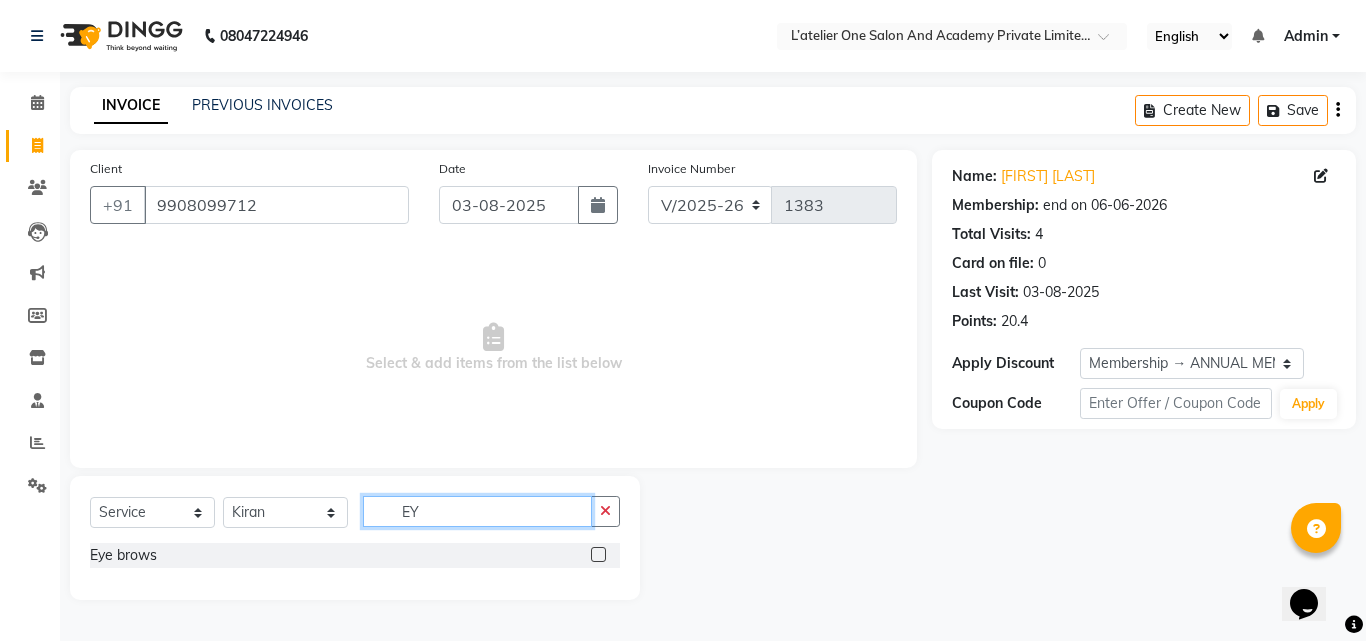 type on "EY" 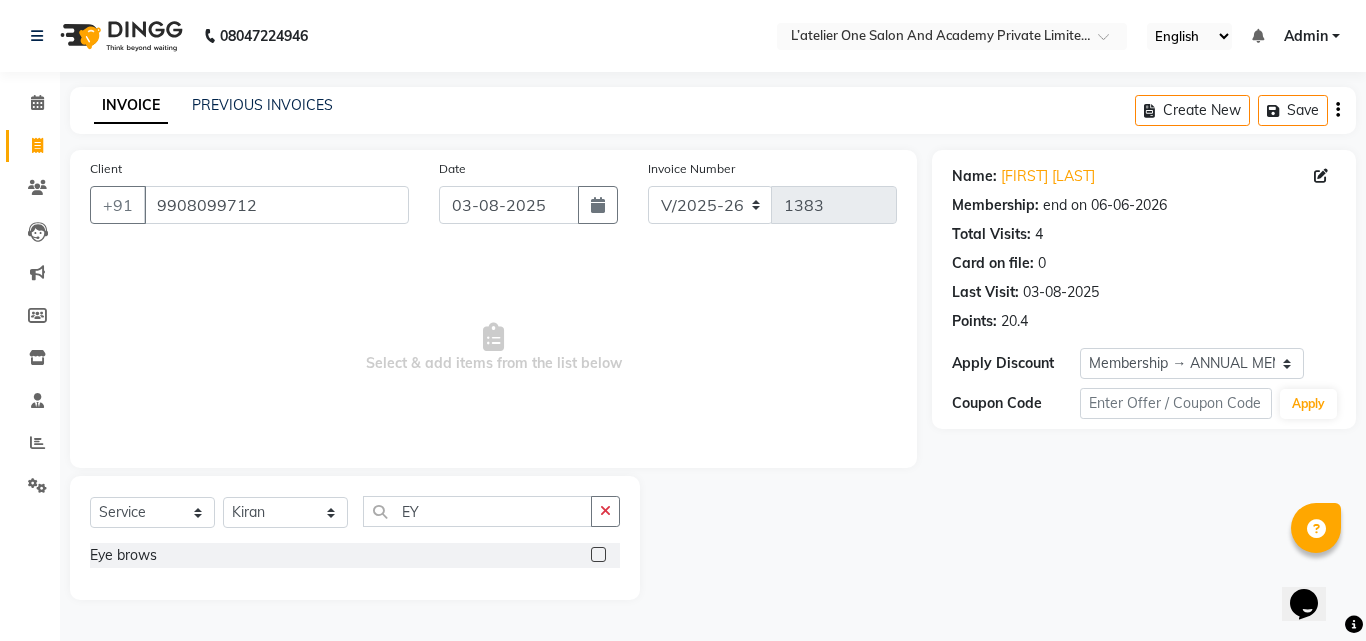 click 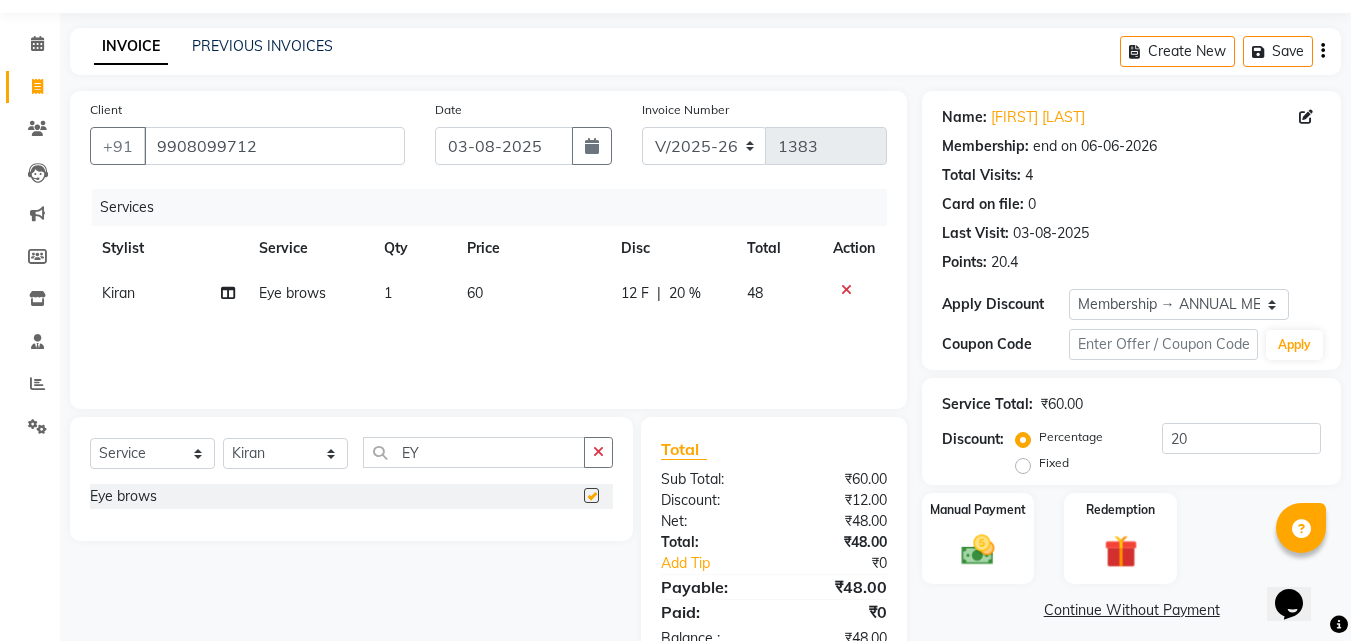 checkbox on "false" 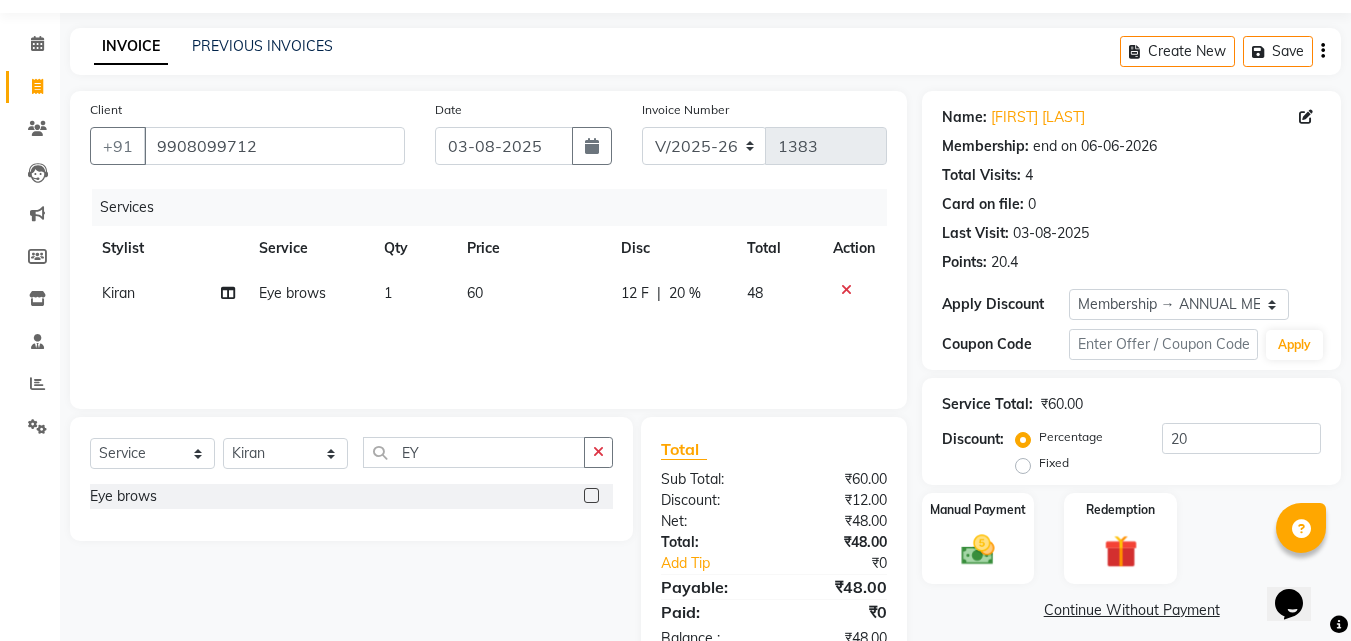 scroll, scrollTop: 117, scrollLeft: 0, axis: vertical 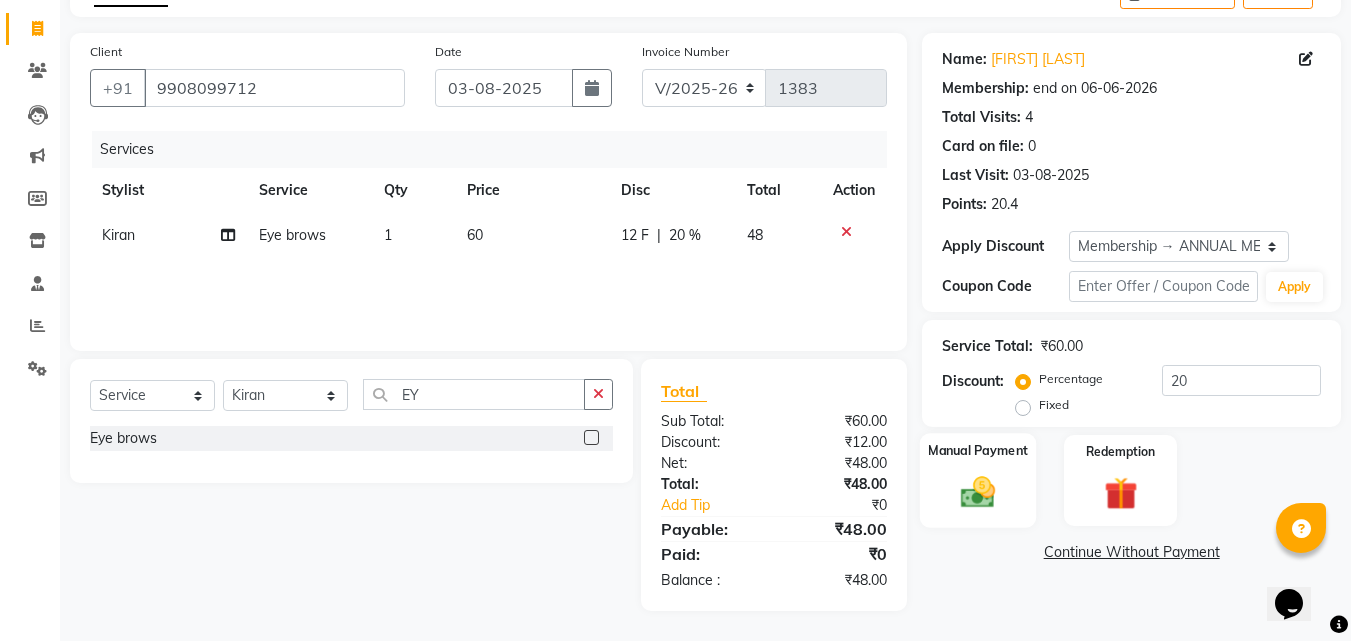 click on "Manual Payment" 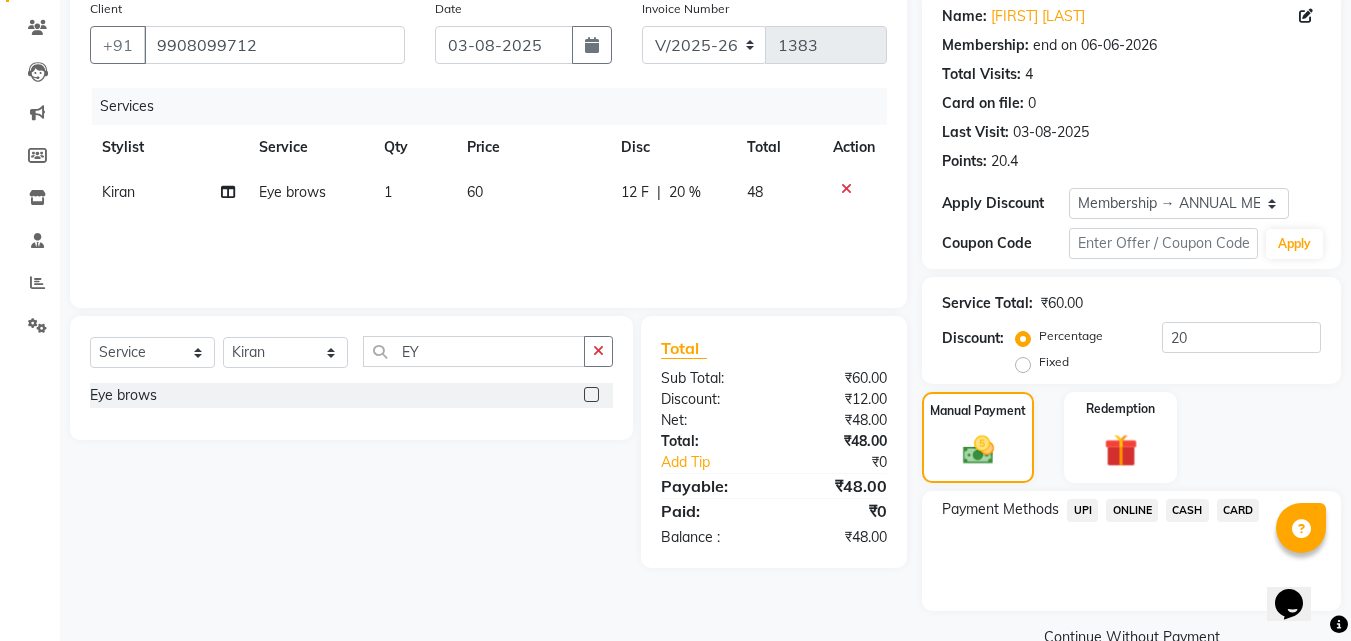 scroll, scrollTop: 201, scrollLeft: 0, axis: vertical 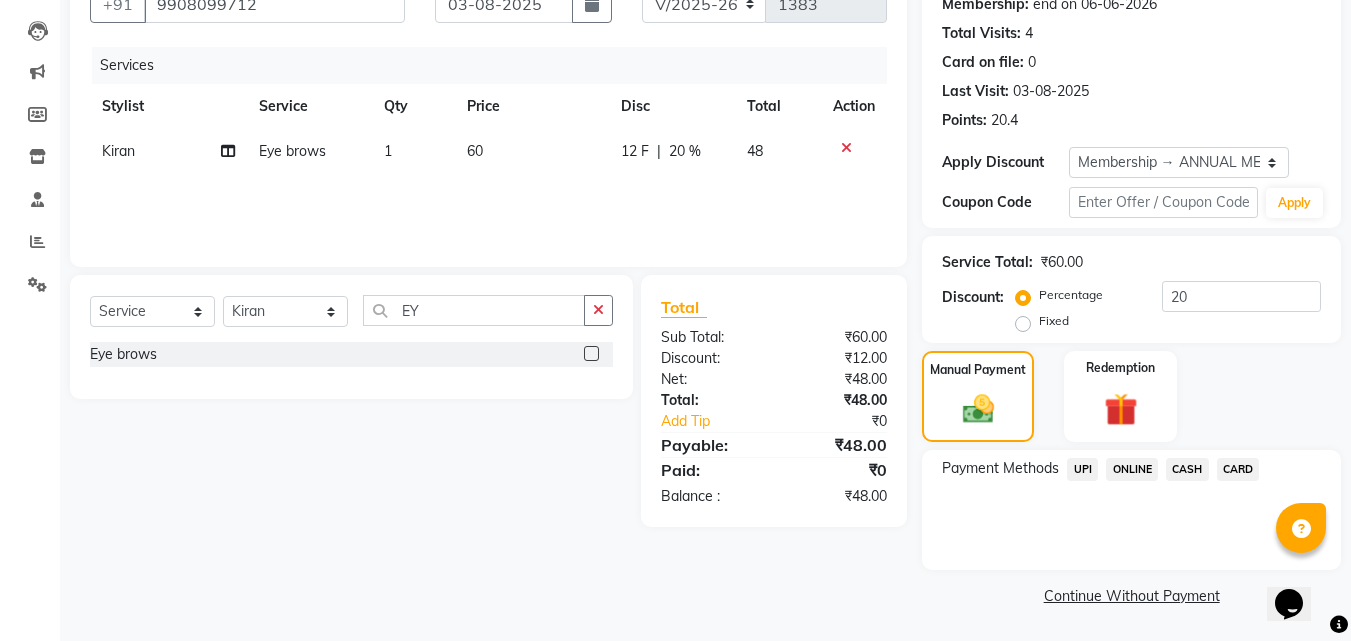 click on "ONLINE" 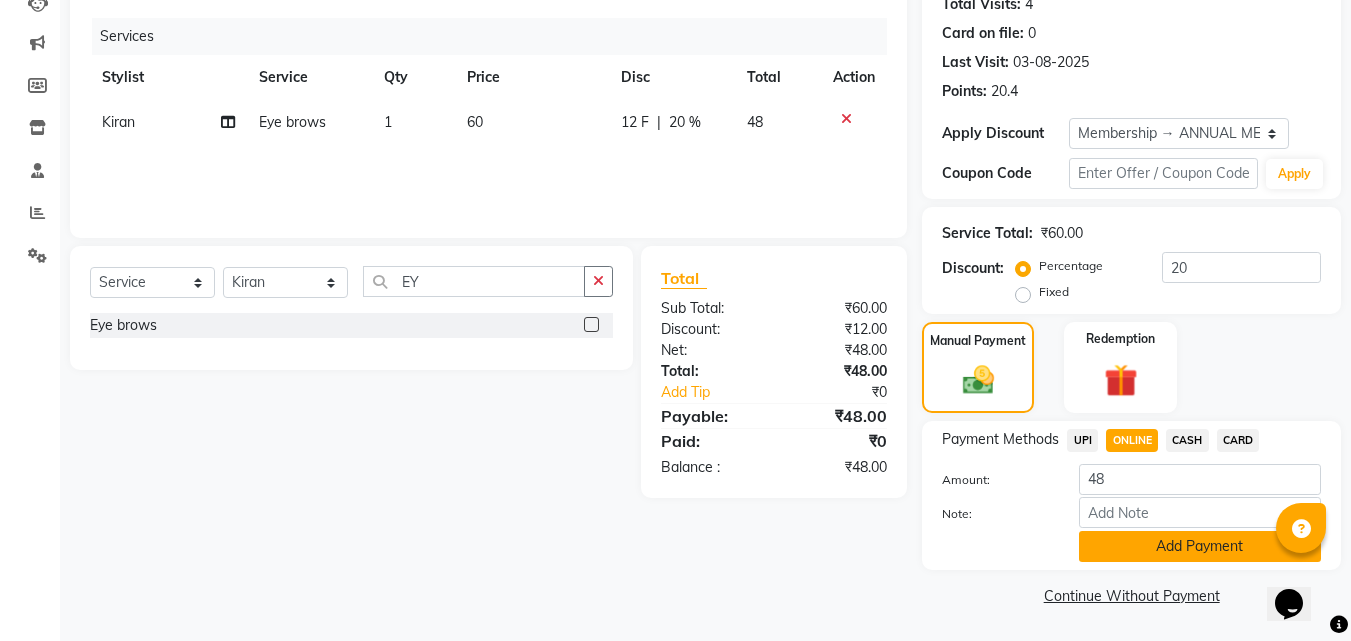click on "Add Payment" 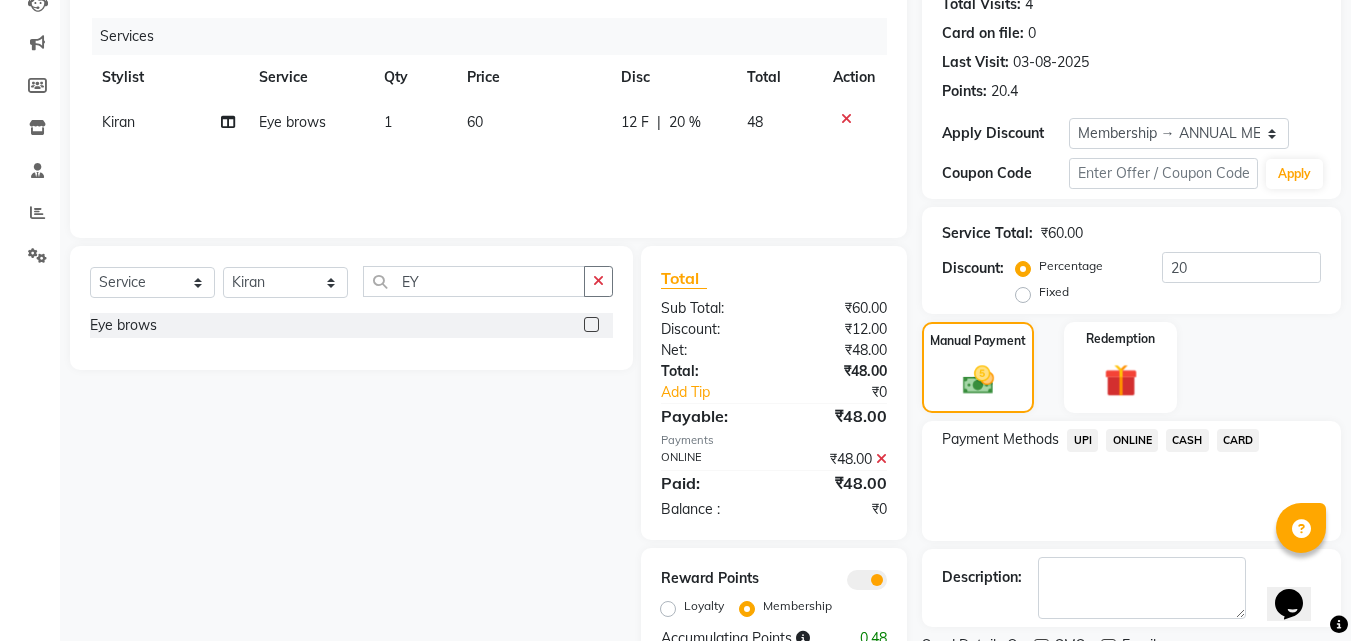 scroll, scrollTop: 314, scrollLeft: 0, axis: vertical 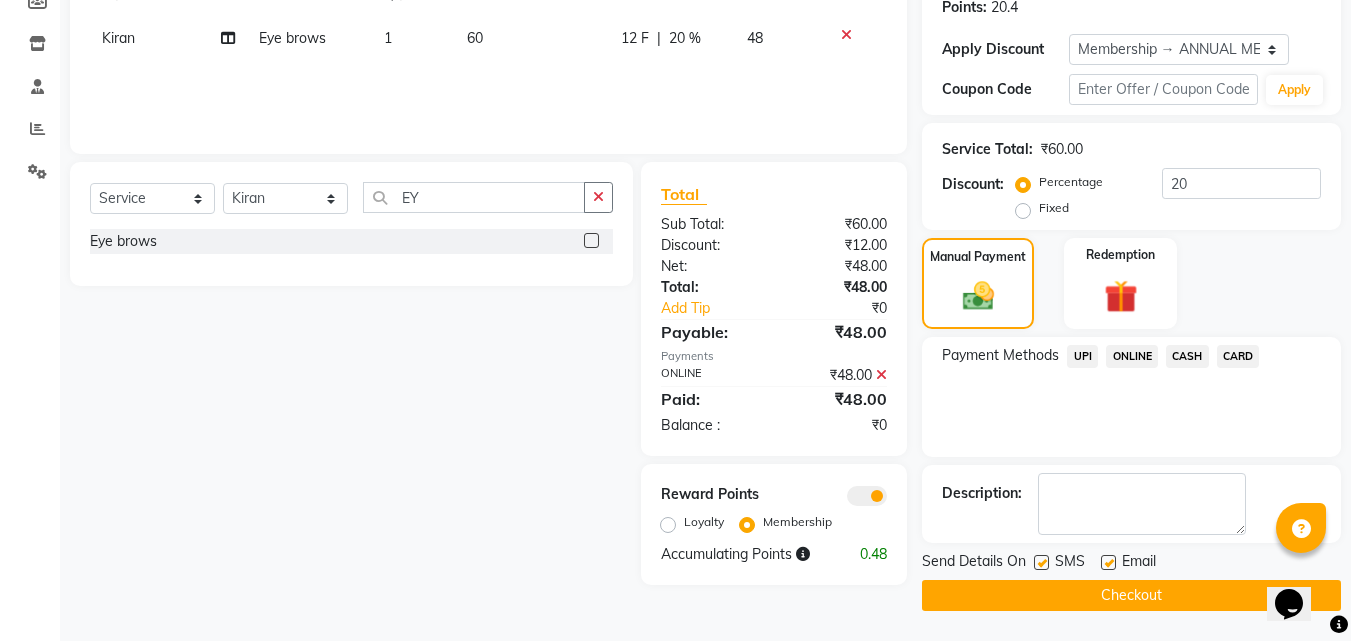 click on "Checkout" 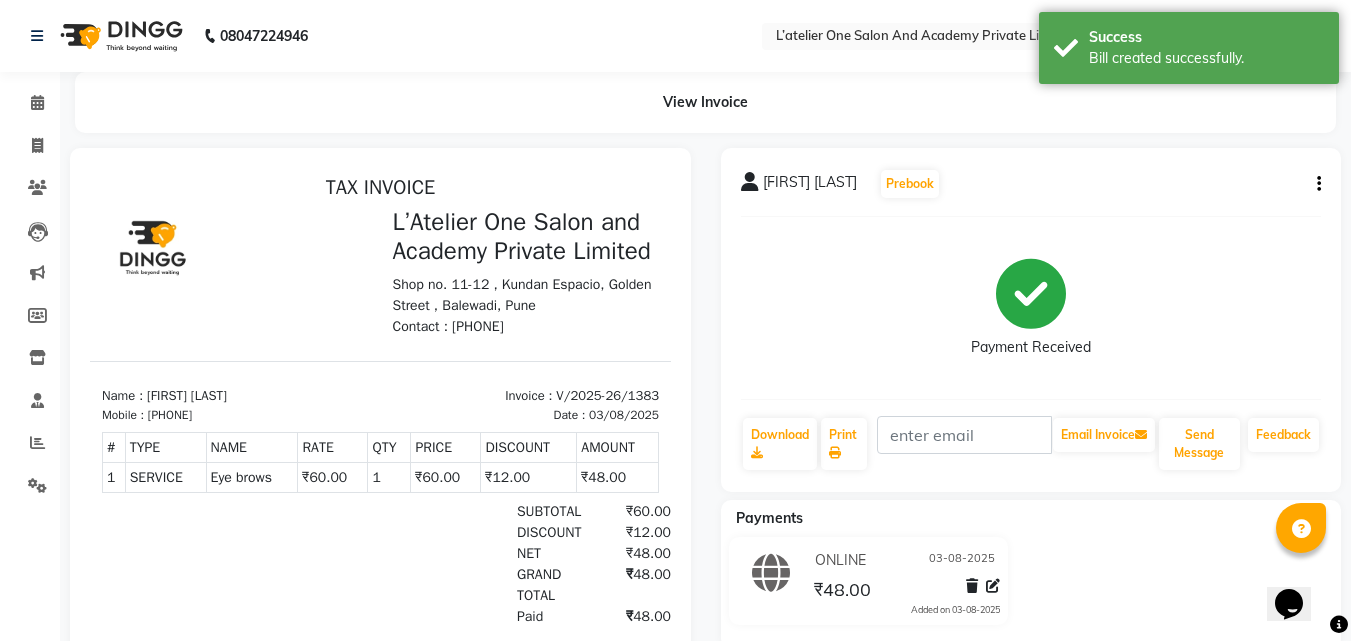 scroll, scrollTop: 0, scrollLeft: 0, axis: both 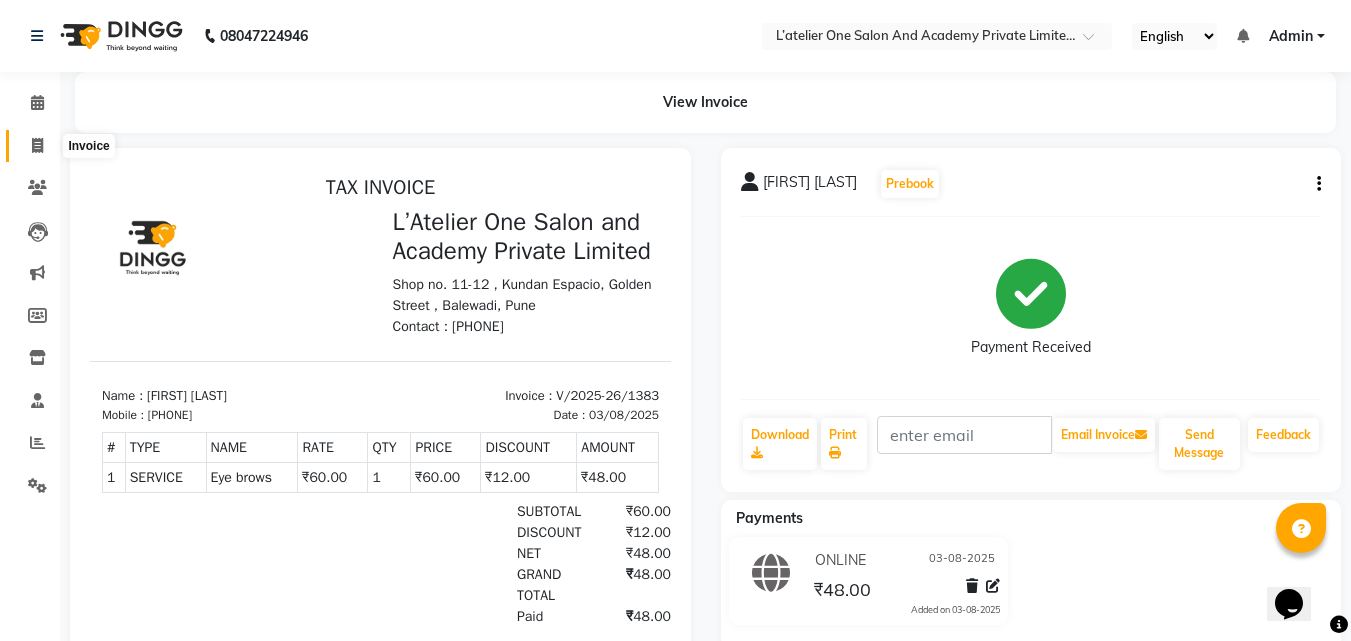 click 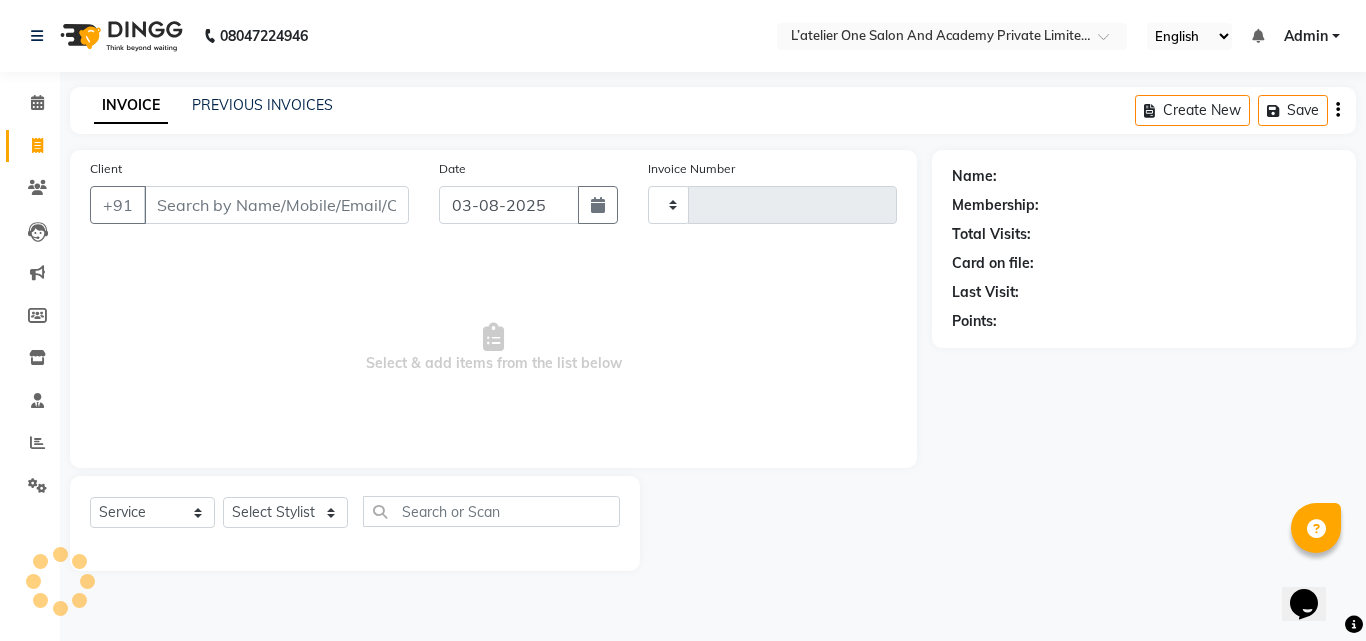 type on "1384" 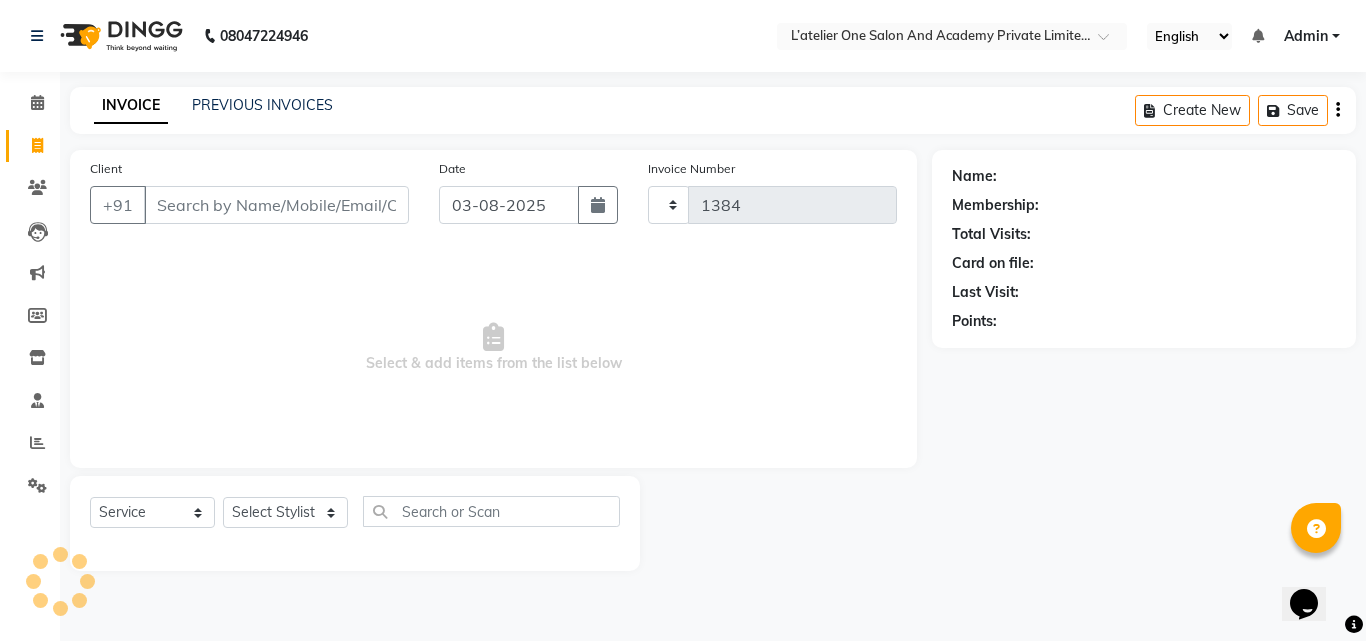select on "6939" 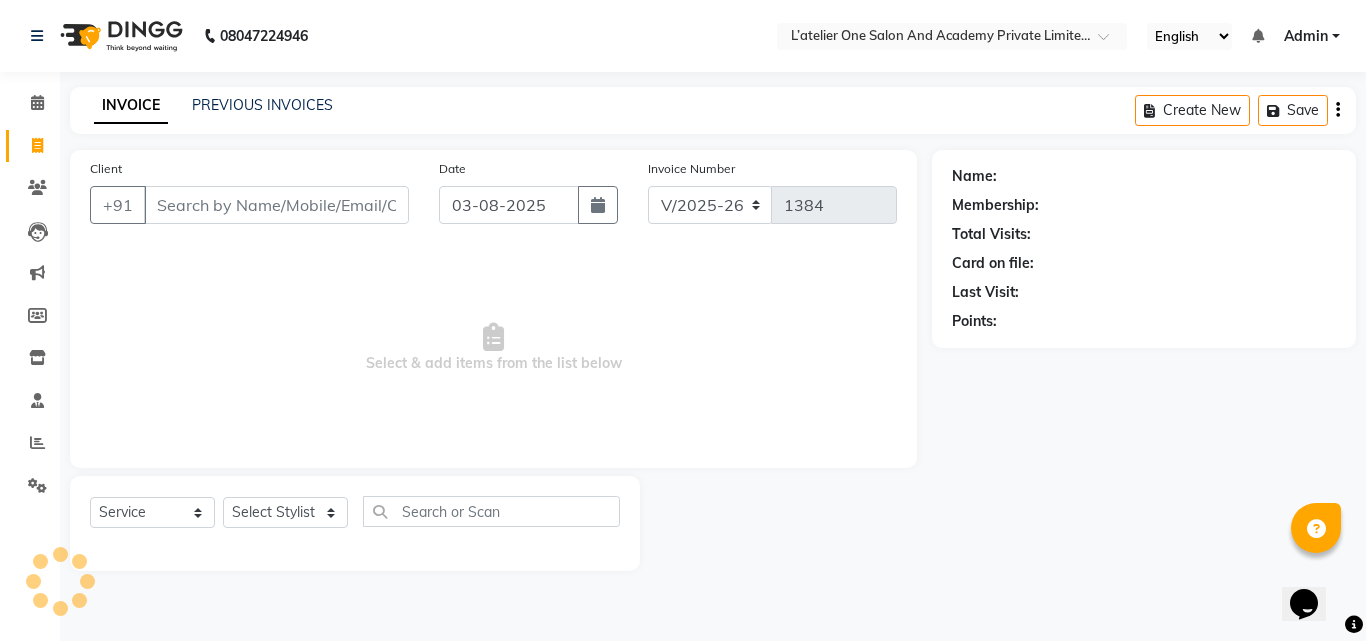click on "Client" at bounding box center [276, 205] 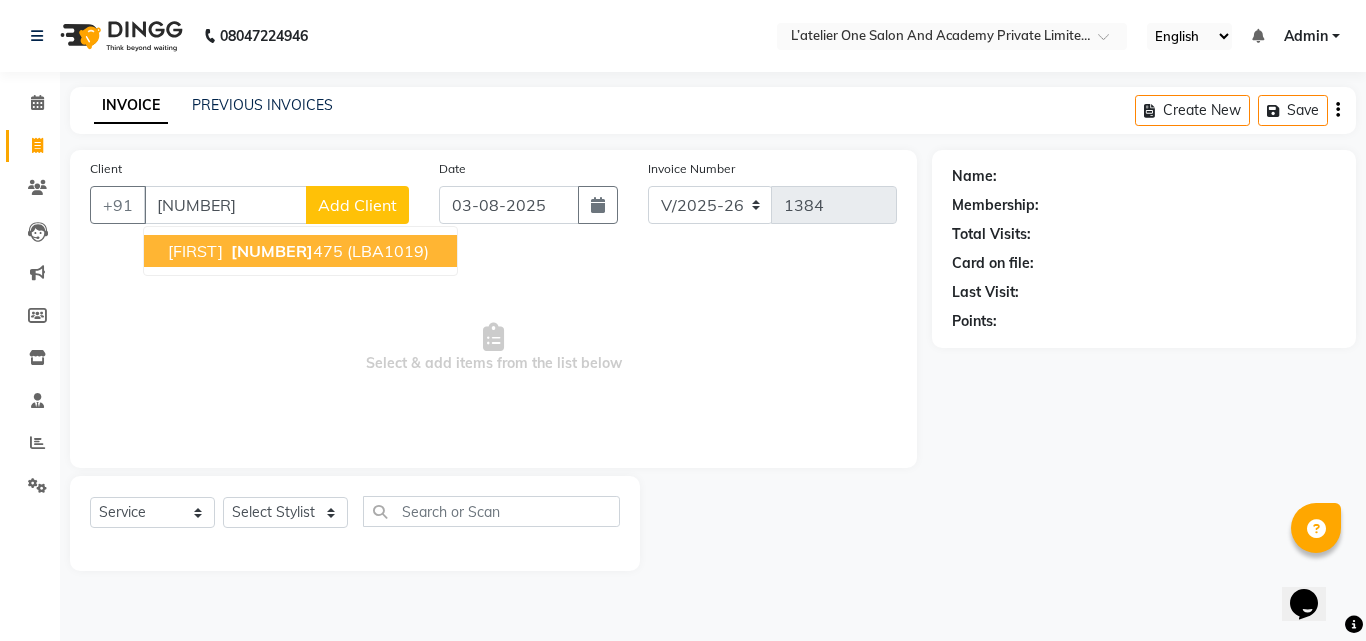 click on "[FIRST]   [NUMBER] ([CODE])" at bounding box center (300, 251) 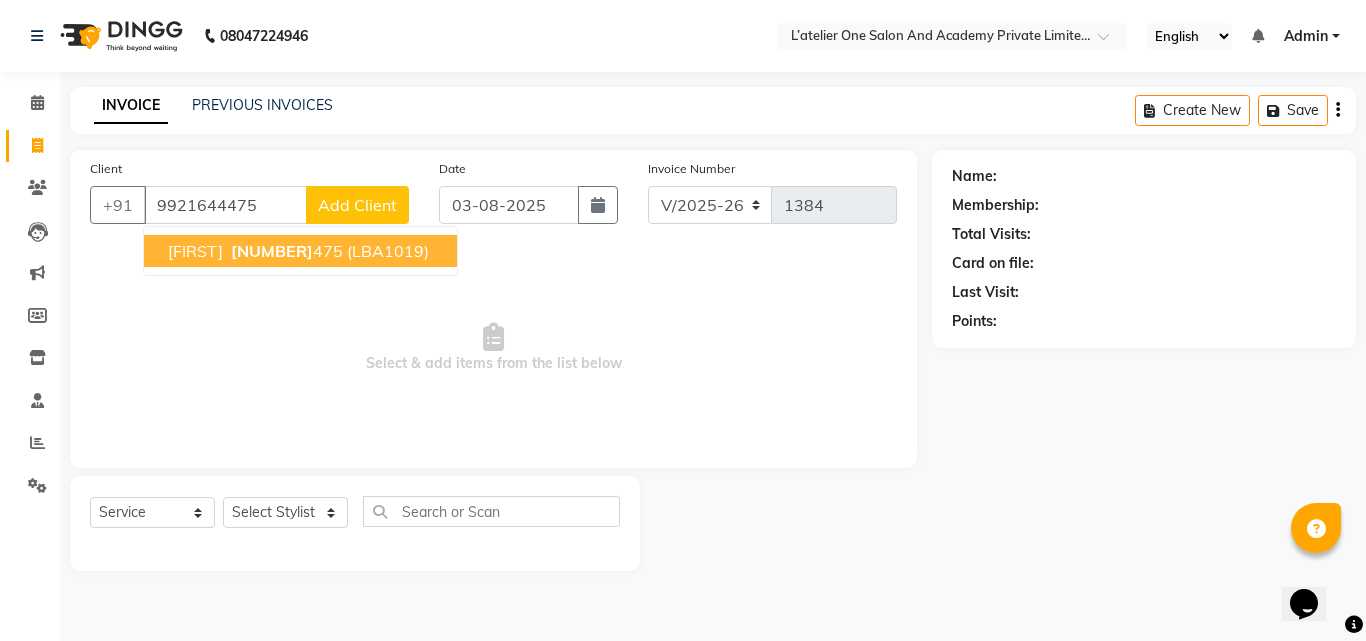 type on "9921644475" 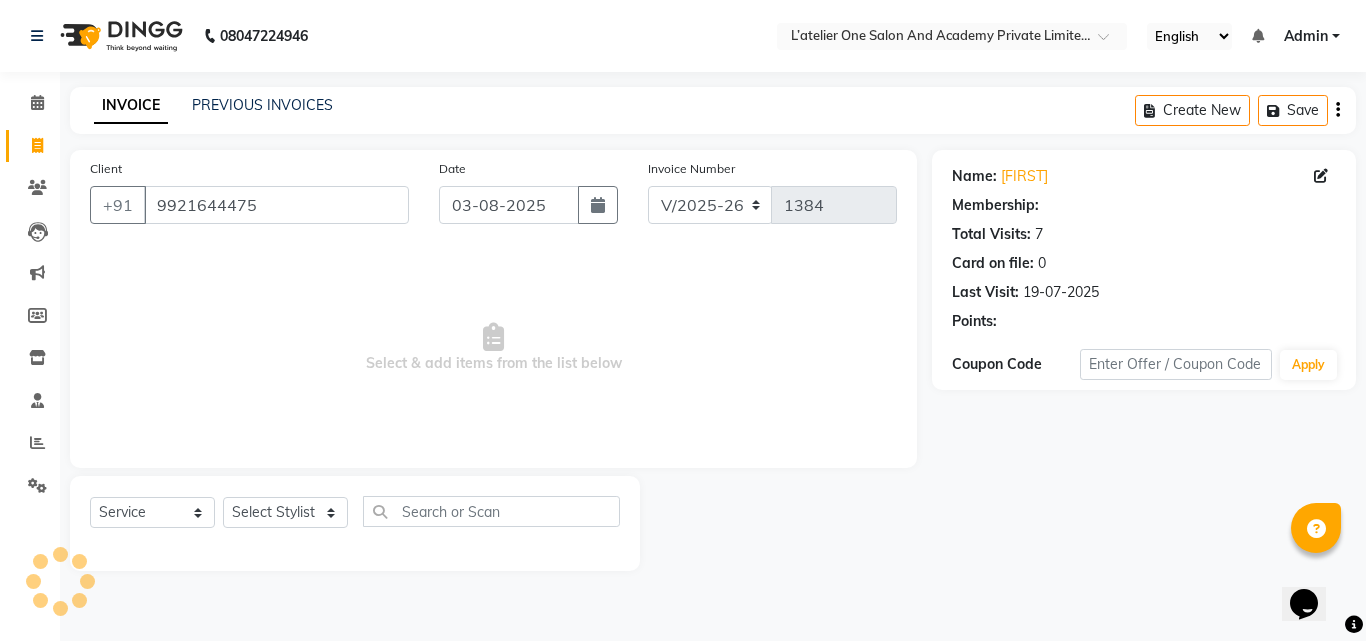 select on "2: Object" 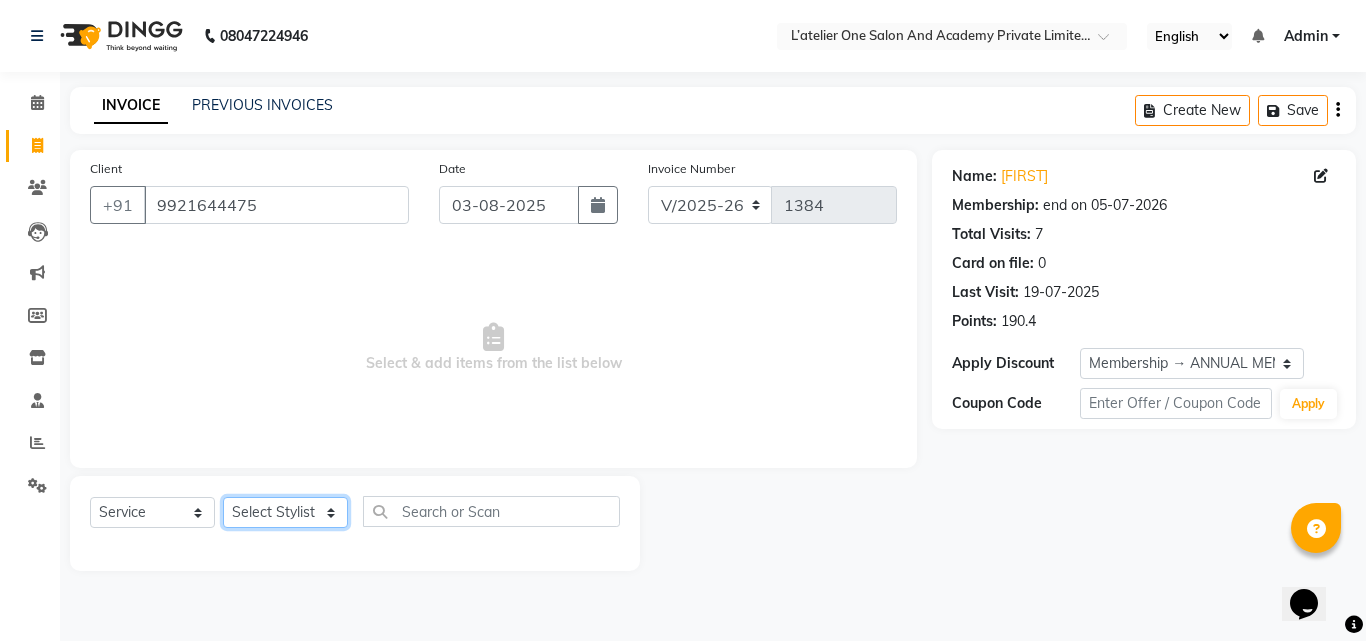 click on "Select Stylist [FIRST] [LAST] [FIRST]  [FIRST] [LAST] [FIRST] [LAST] [FIRST] [LAST] [FIRST] [LAST] [FIRST] [LAST] [FIRST] [LAST] [FIRST] [LAST]" 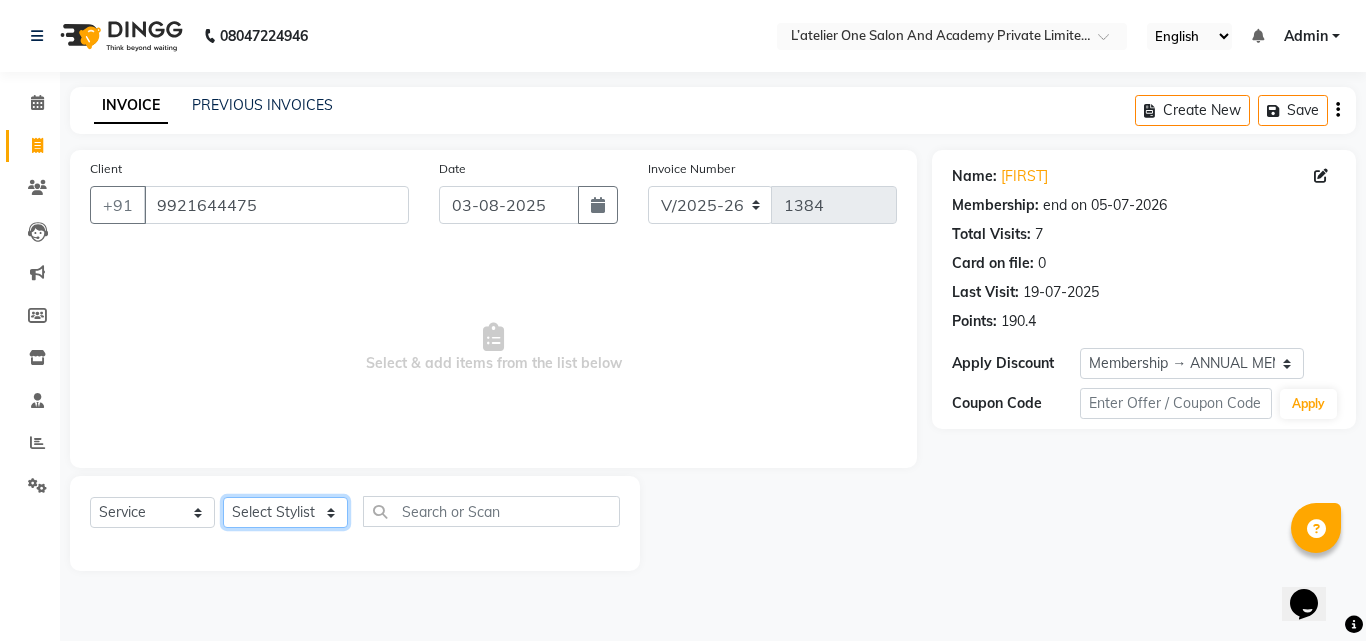 select on "69694" 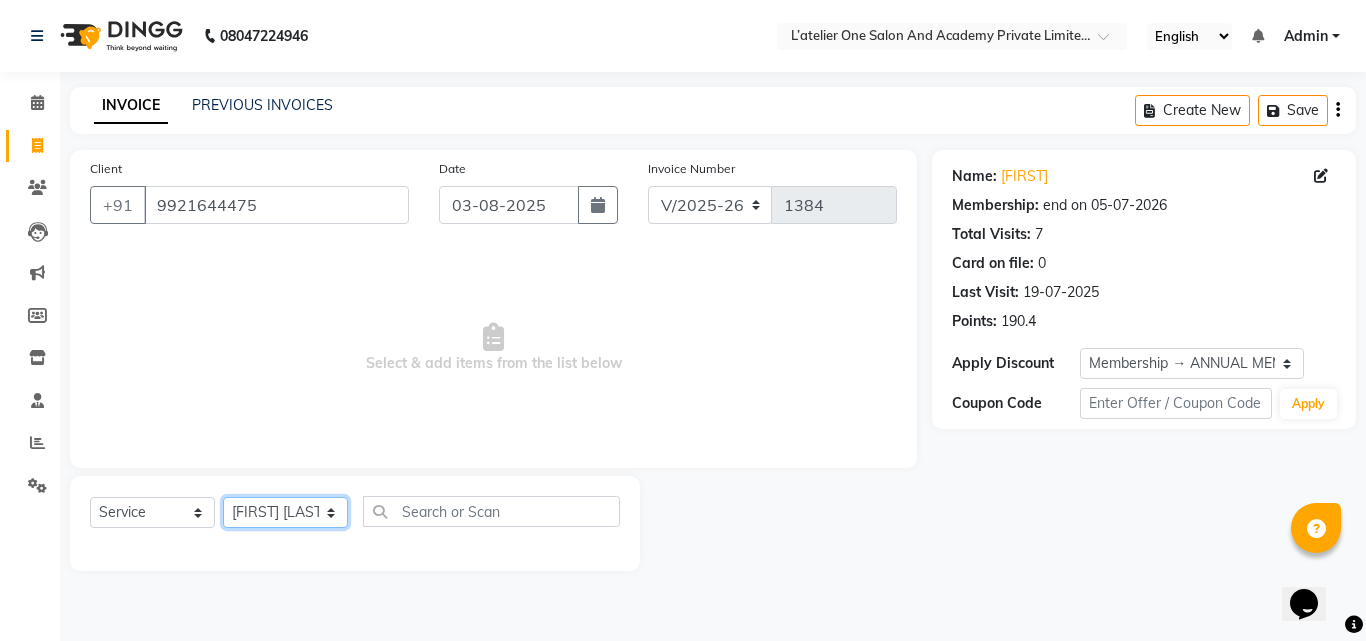 click on "Select Stylist [FIRST] [LAST] [FIRST]  [FIRST] [LAST] [FIRST] [LAST] [FIRST] [LAST] [FIRST] [LAST] [FIRST] [LAST] [FIRST] [LAST] [FIRST] [LAST]" 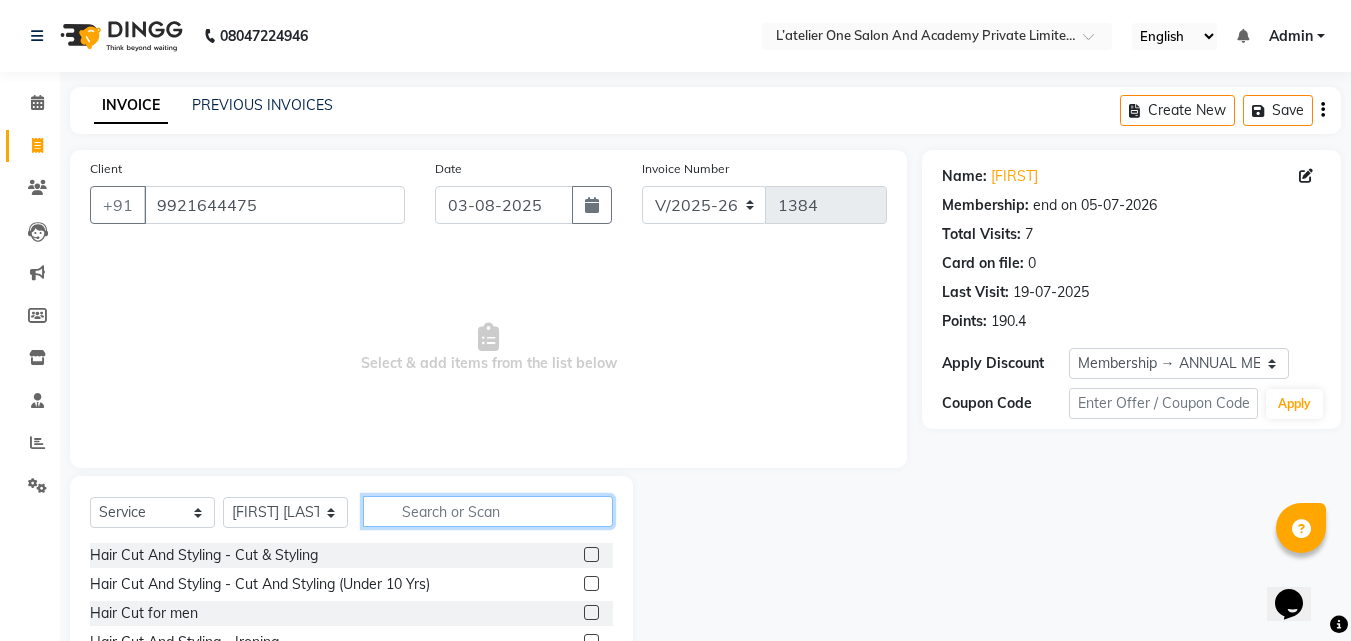 click 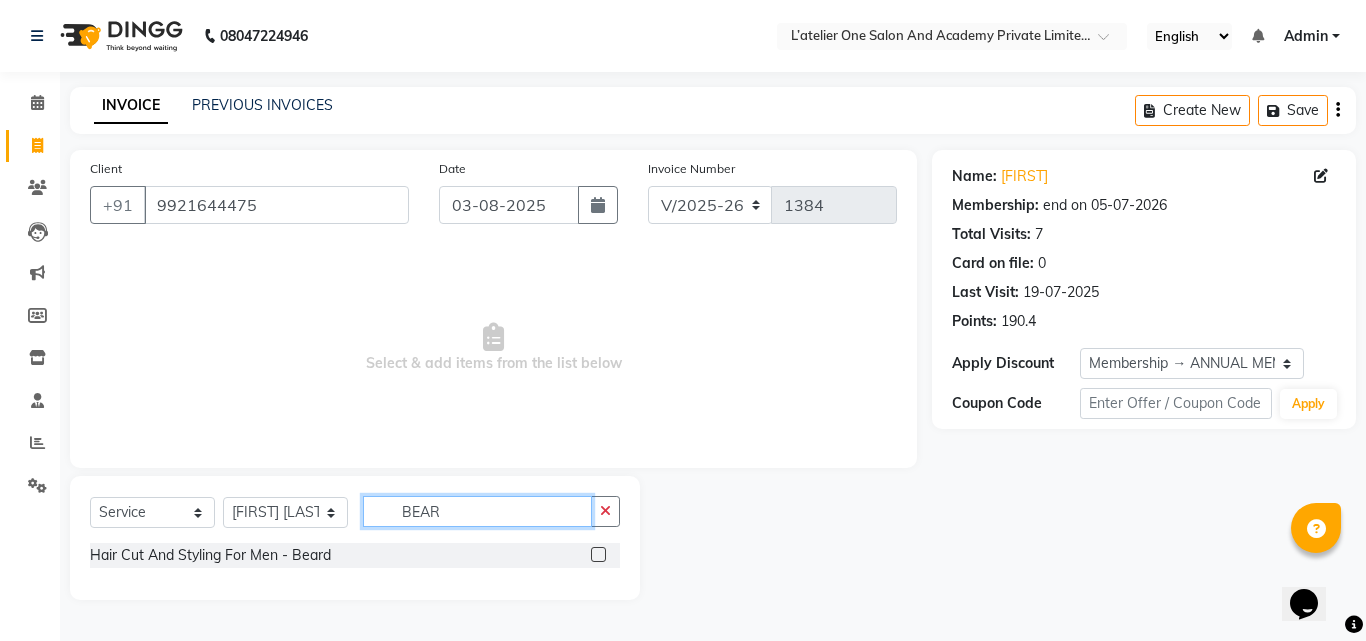 type on "BEAR" 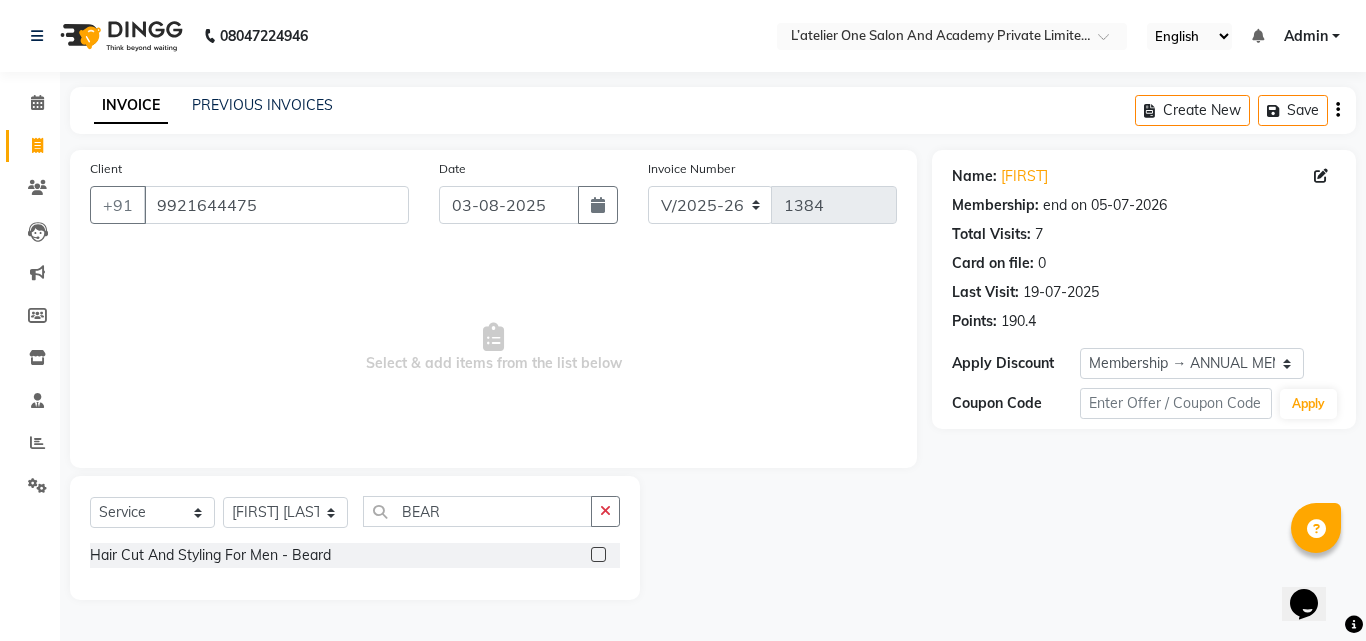 click 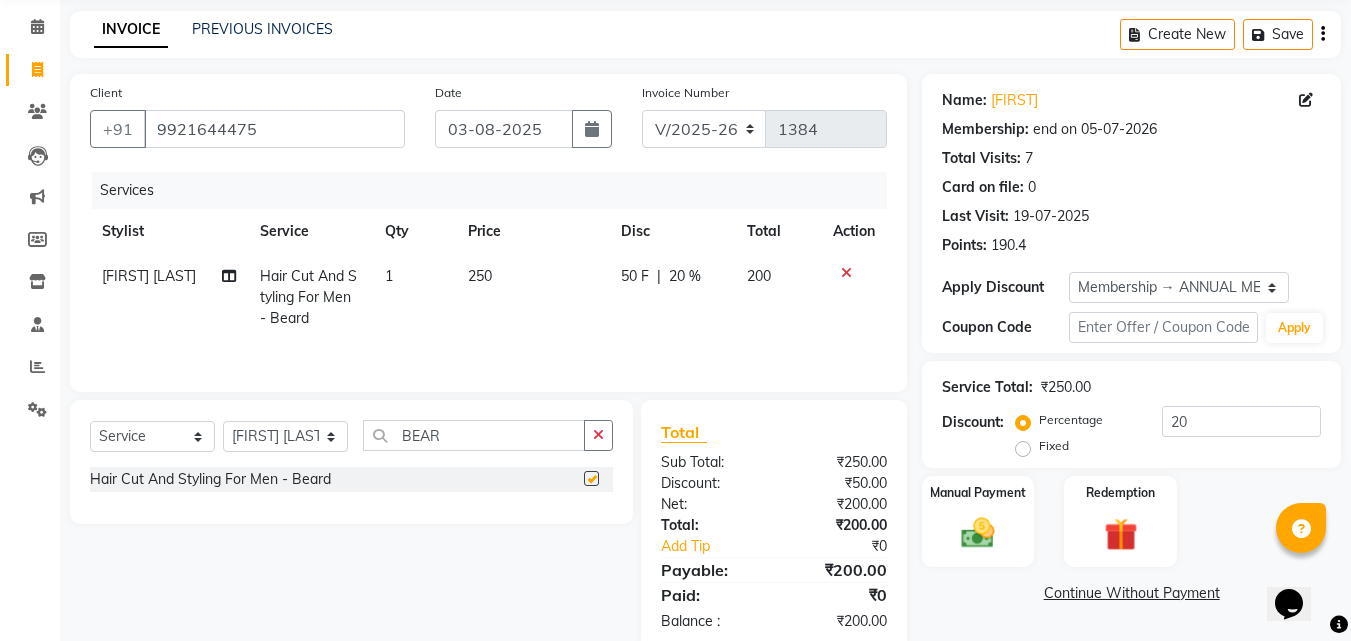 checkbox on "false" 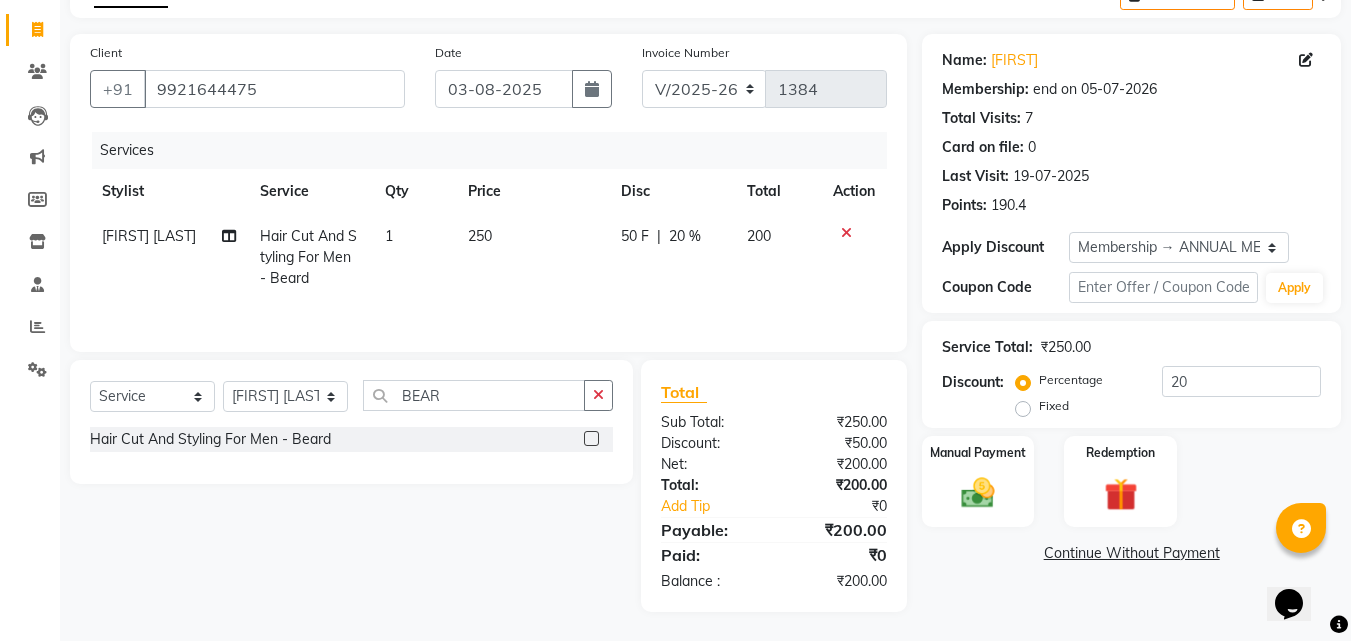 scroll, scrollTop: 117, scrollLeft: 0, axis: vertical 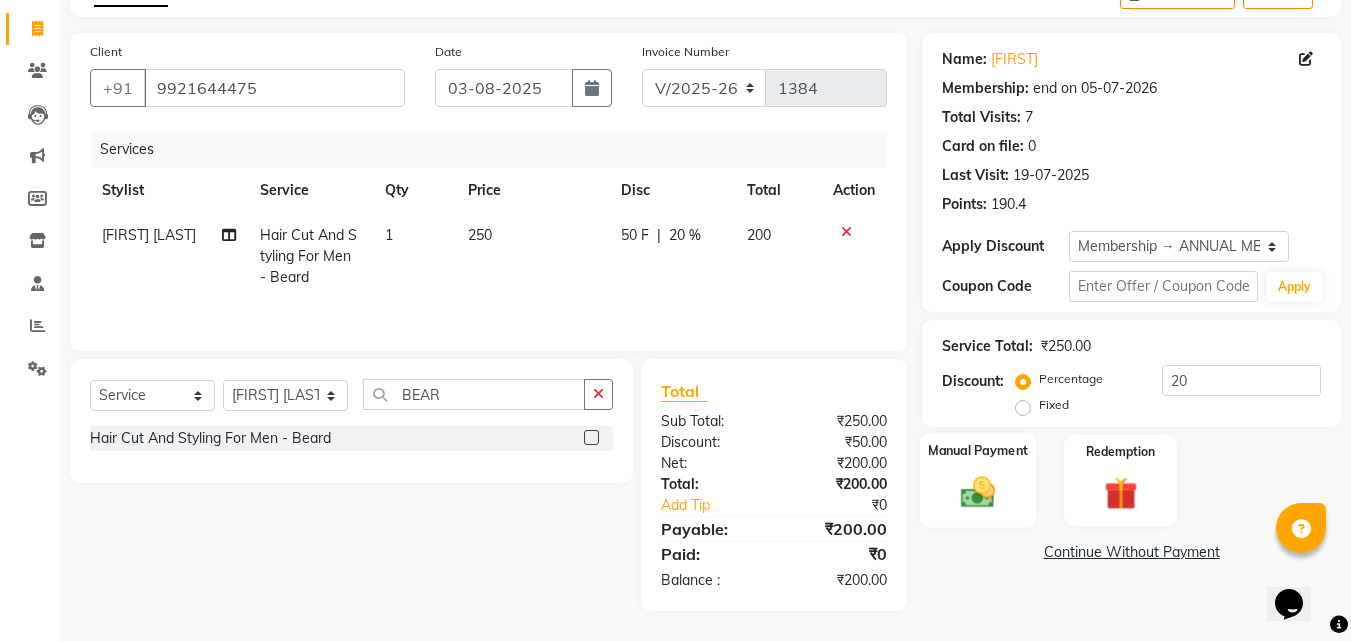 click 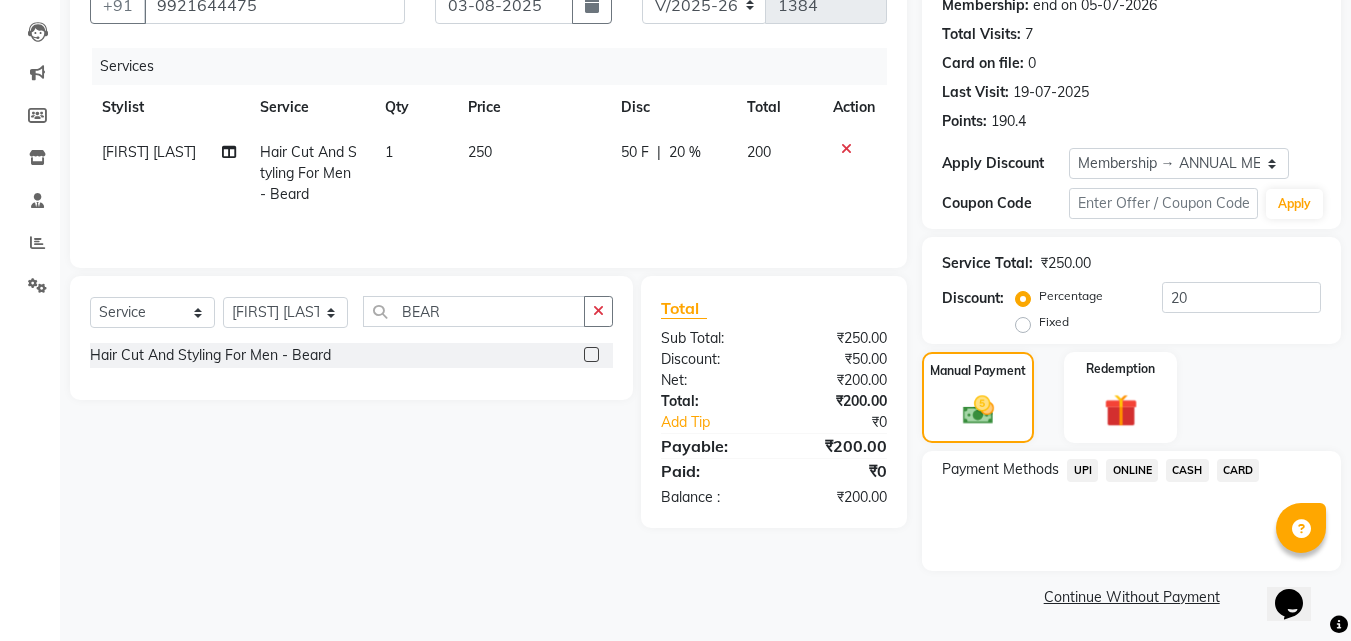 scroll, scrollTop: 201, scrollLeft: 0, axis: vertical 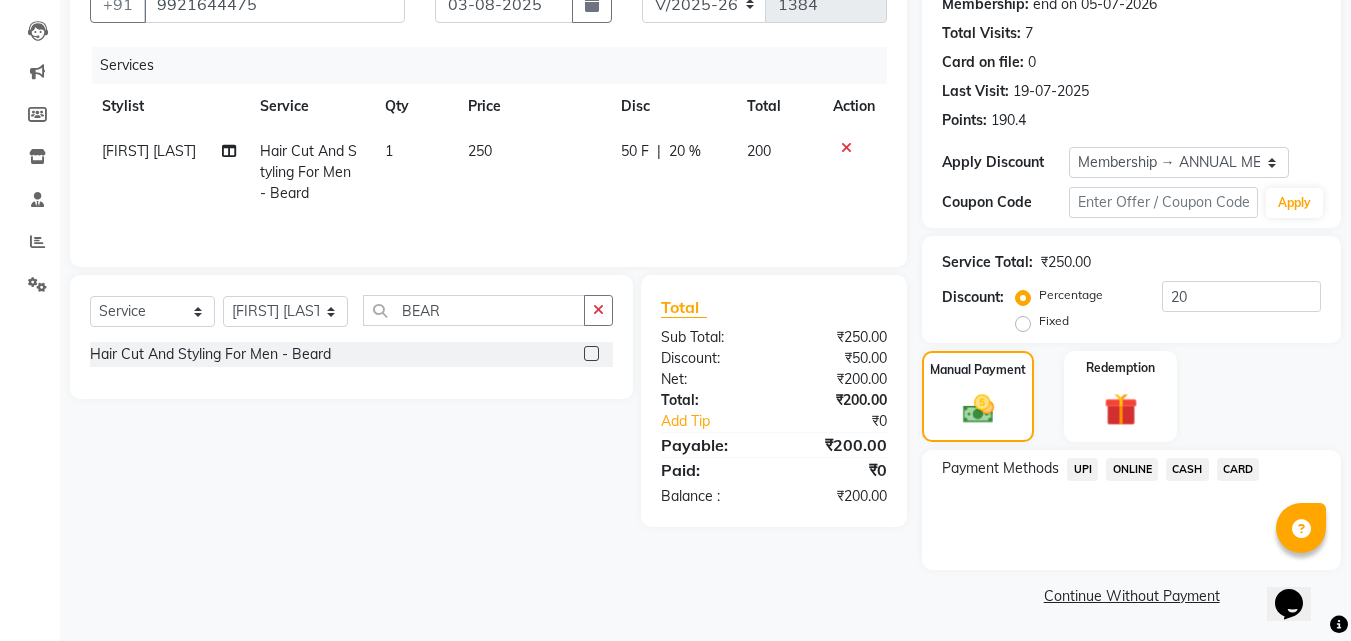 drag, startPoint x: 1120, startPoint y: 469, endPoint x: 1134, endPoint y: 470, distance: 14.035668 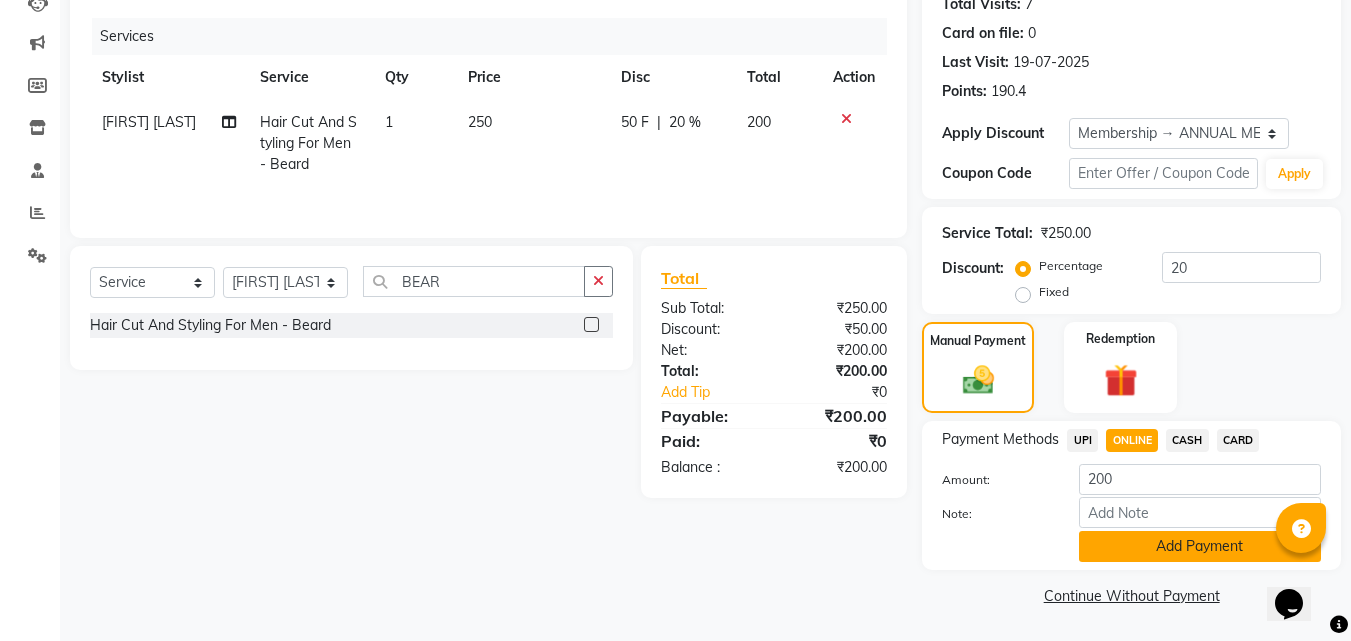click on "Add Payment" 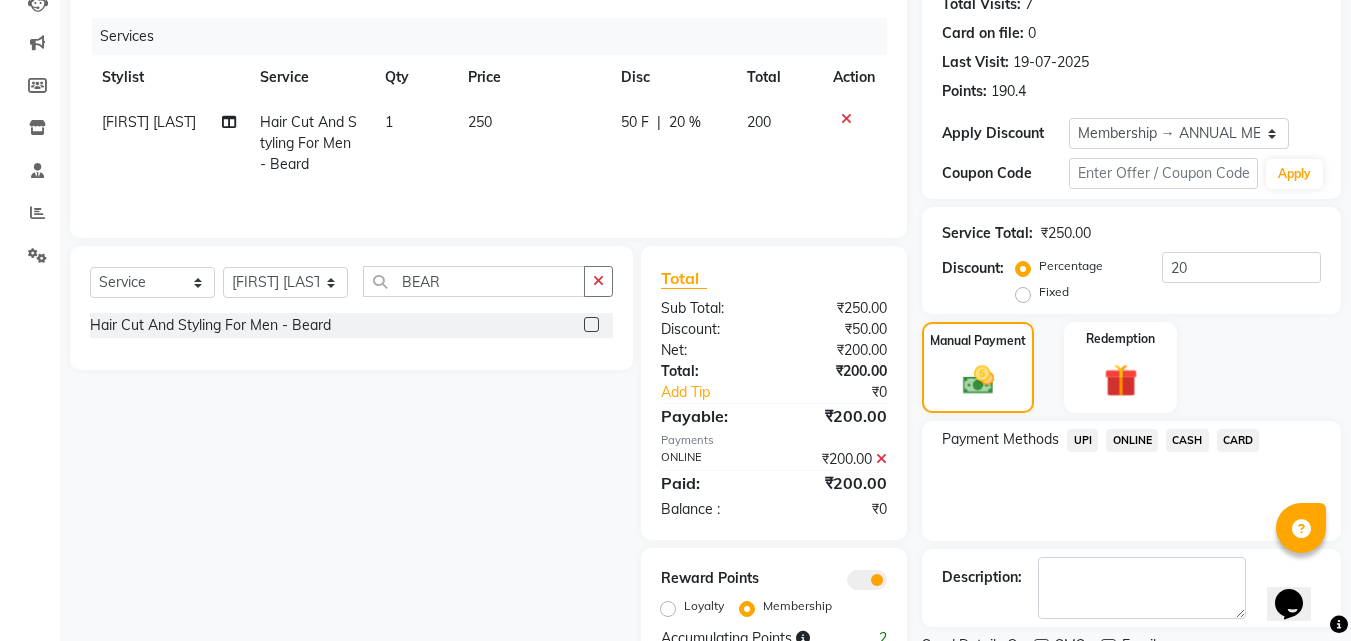 scroll, scrollTop: 314, scrollLeft: 0, axis: vertical 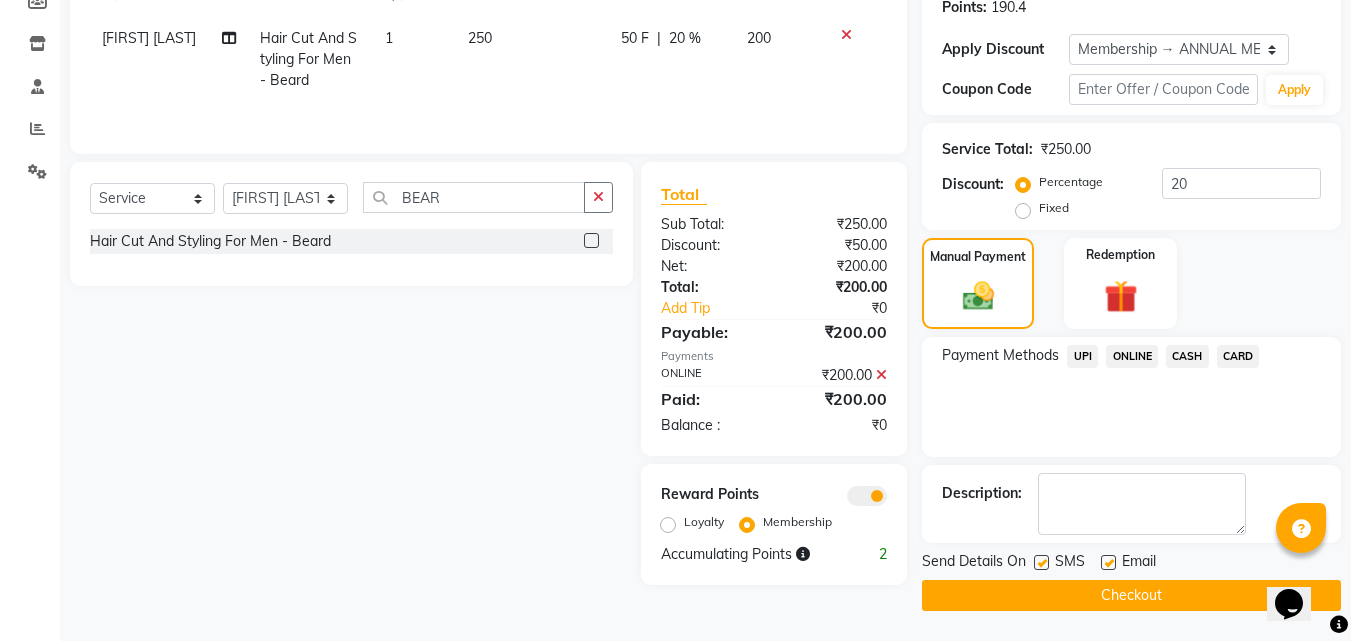 click on "Checkout" 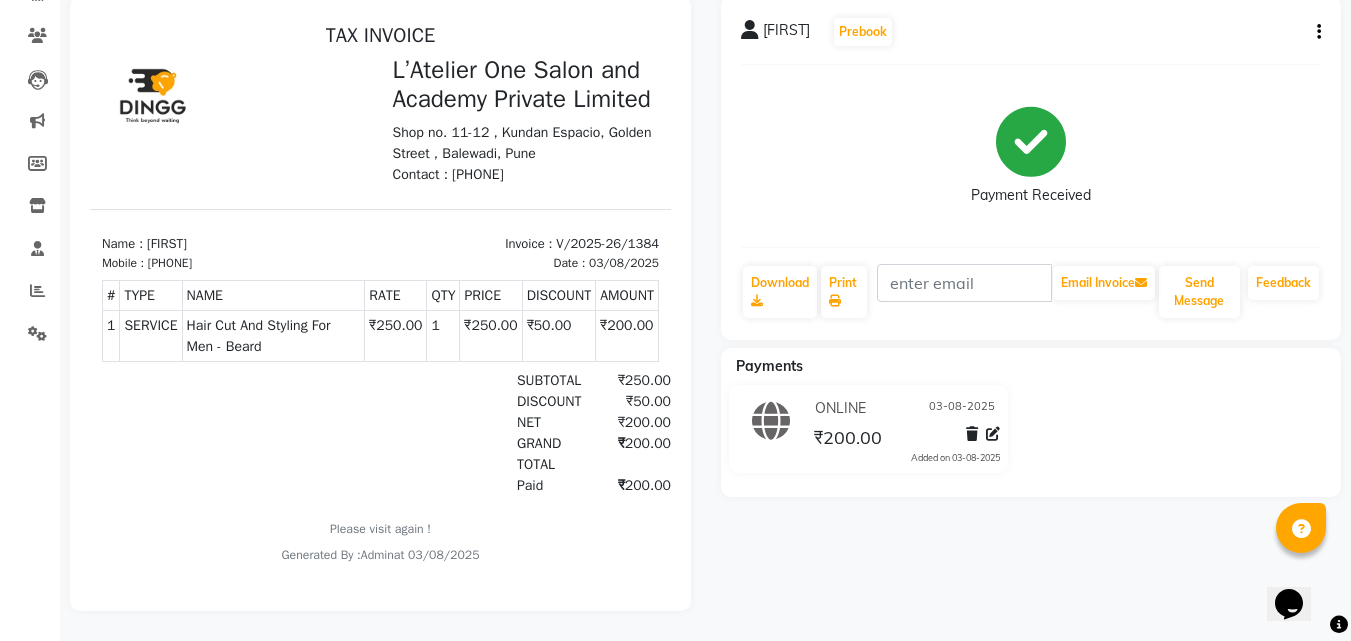 scroll, scrollTop: 16, scrollLeft: 0, axis: vertical 